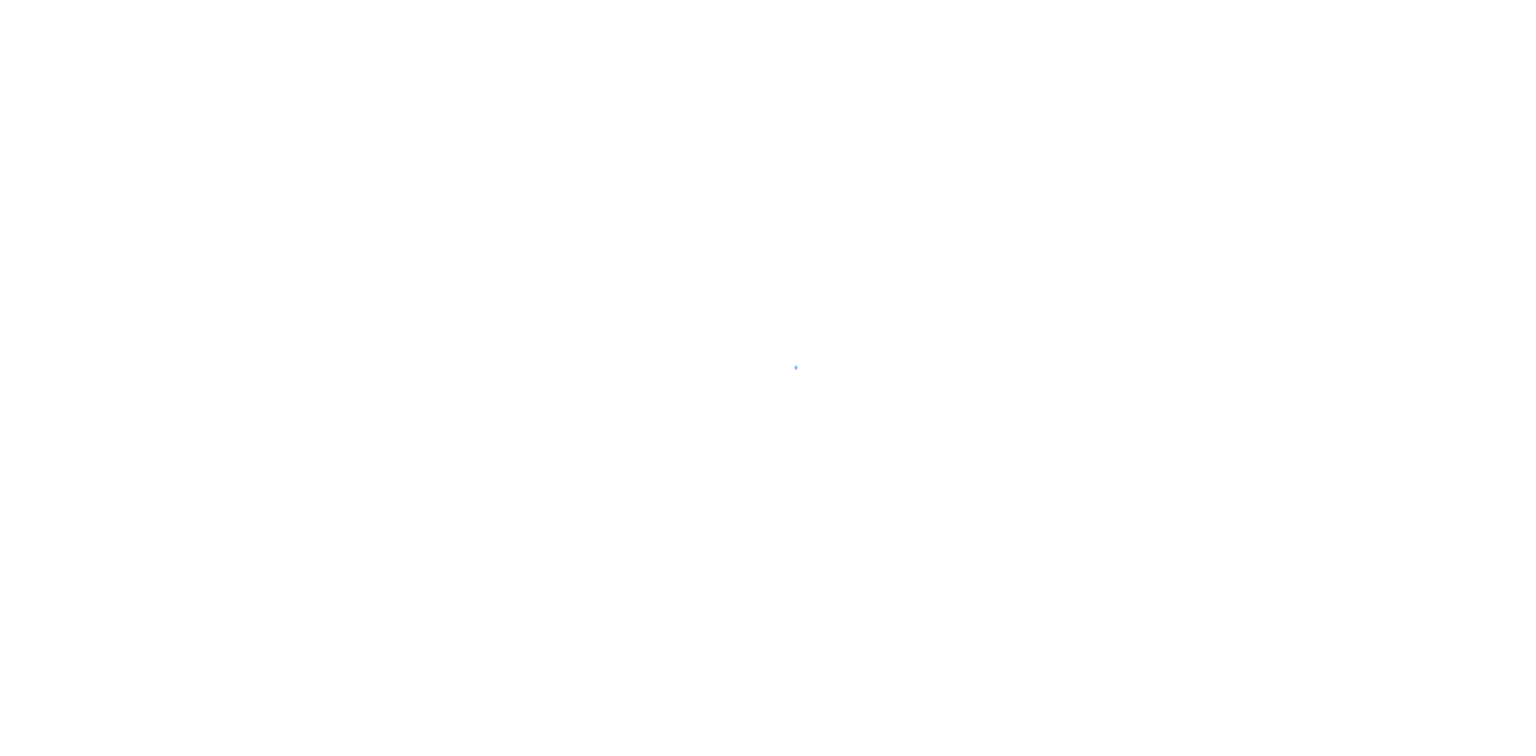 scroll, scrollTop: 0, scrollLeft: 0, axis: both 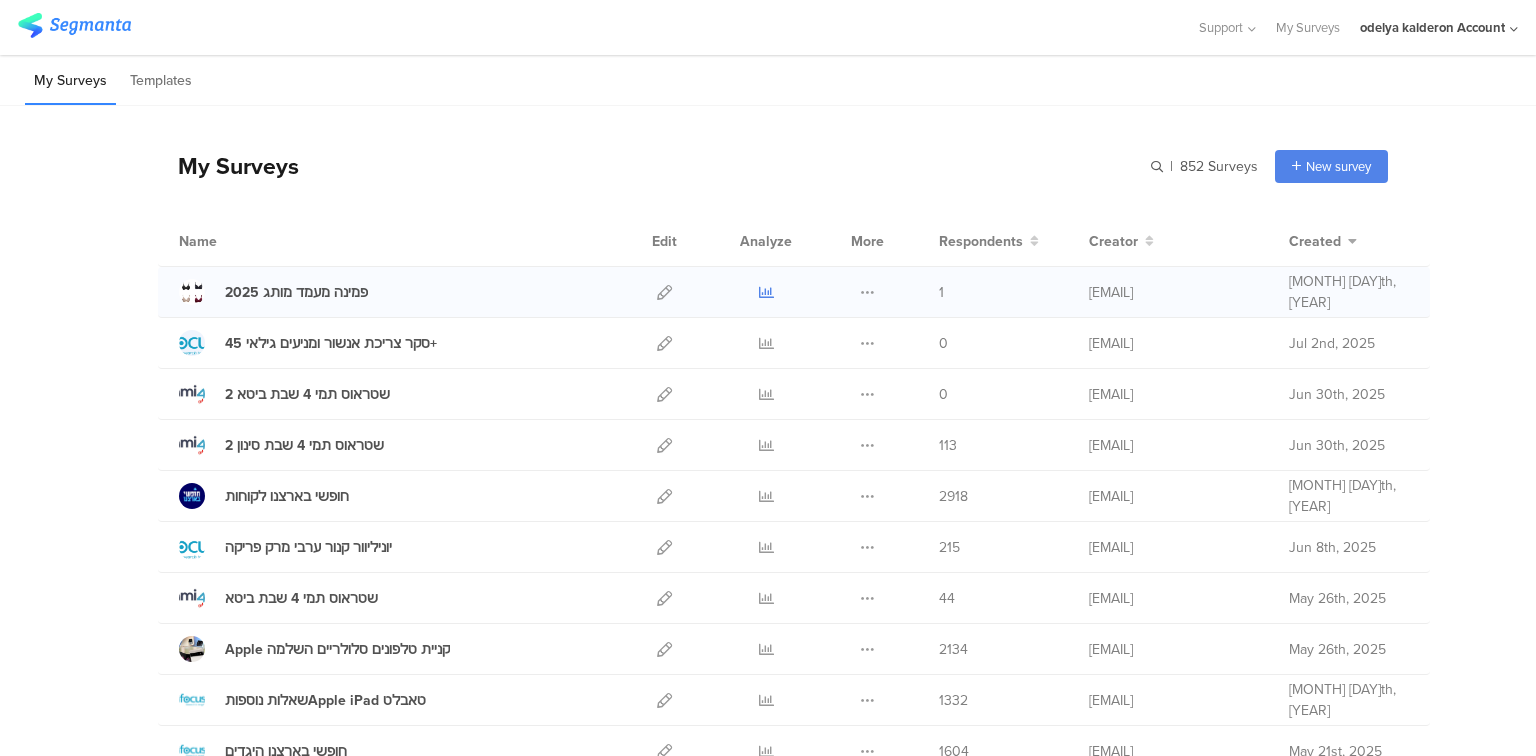 click at bounding box center (766, 292) 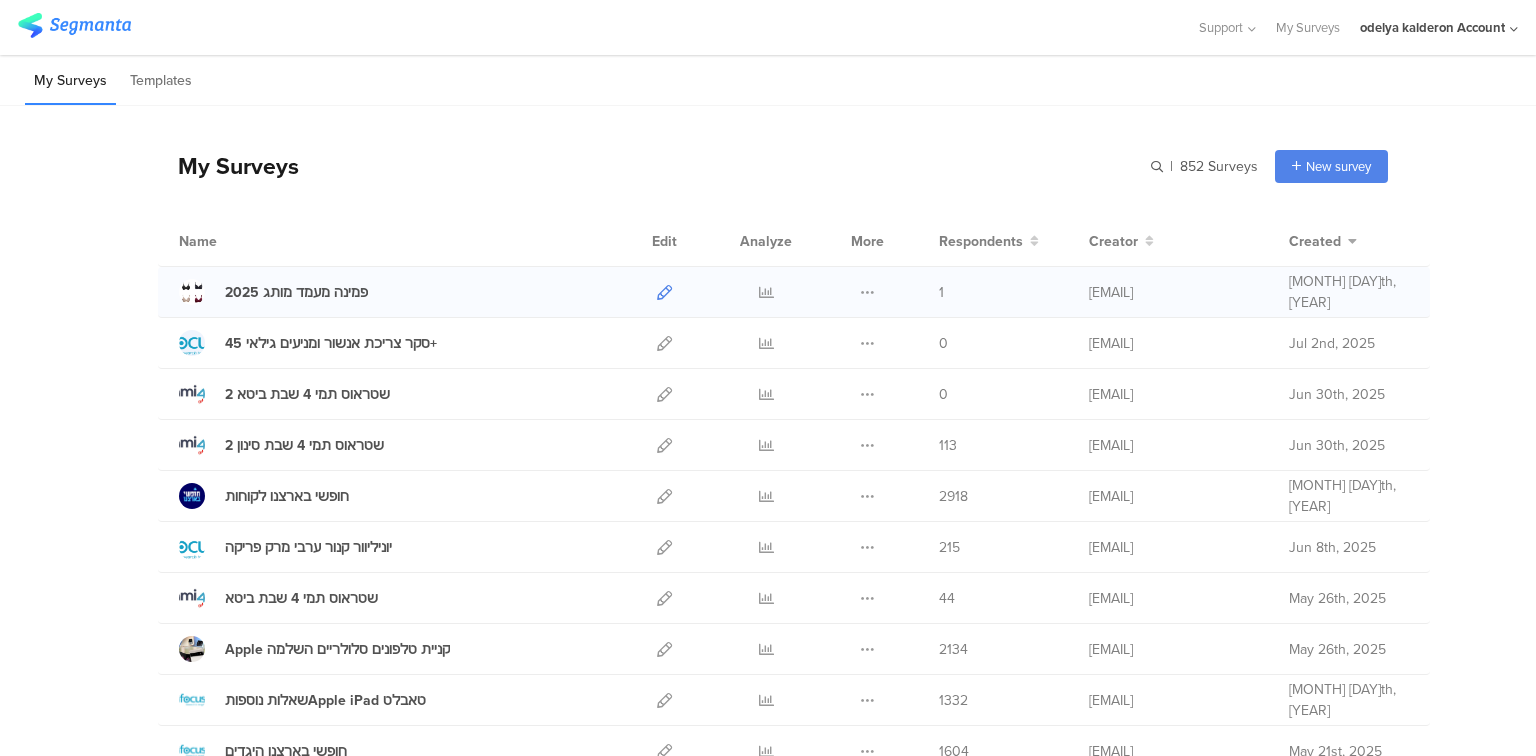 click at bounding box center (664, 292) 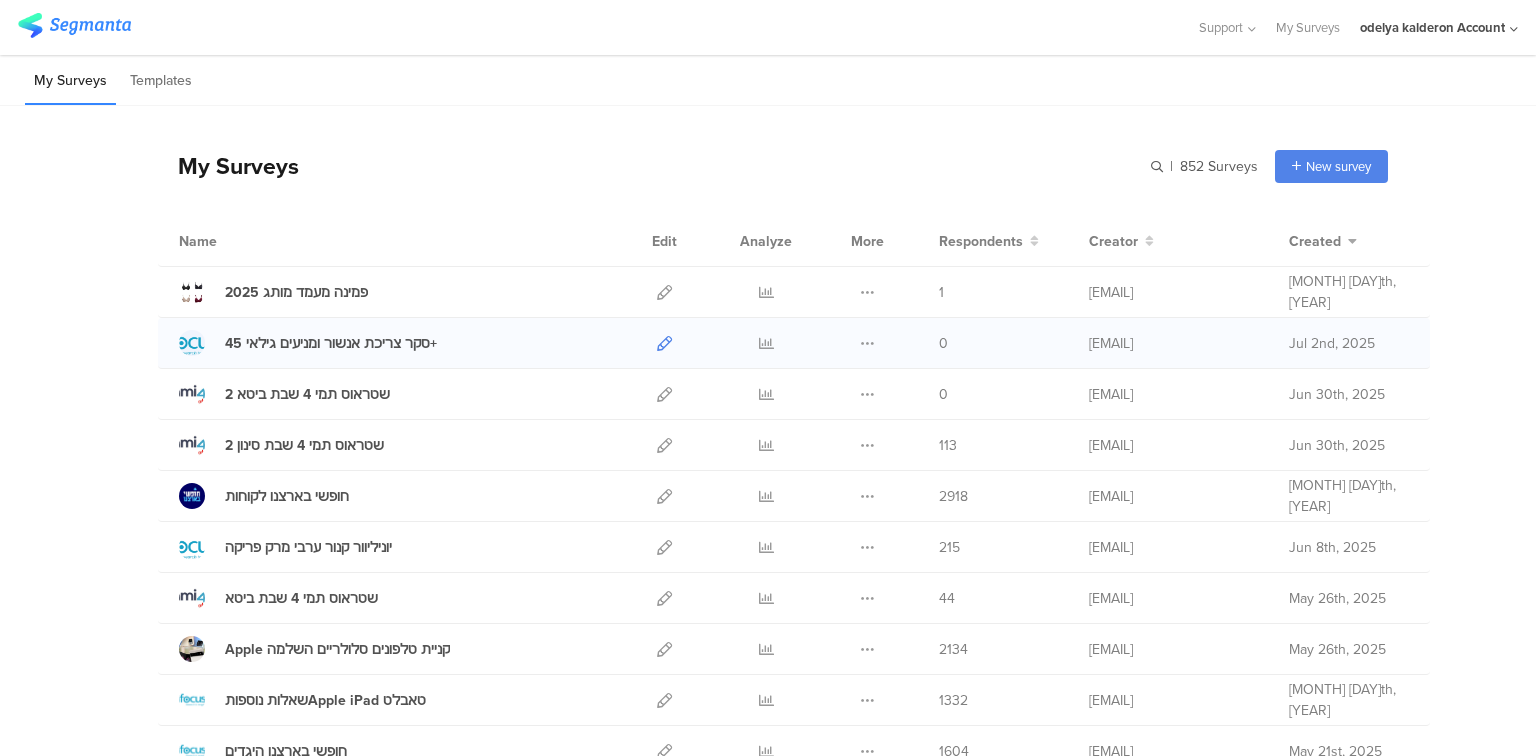 click at bounding box center [664, 343] 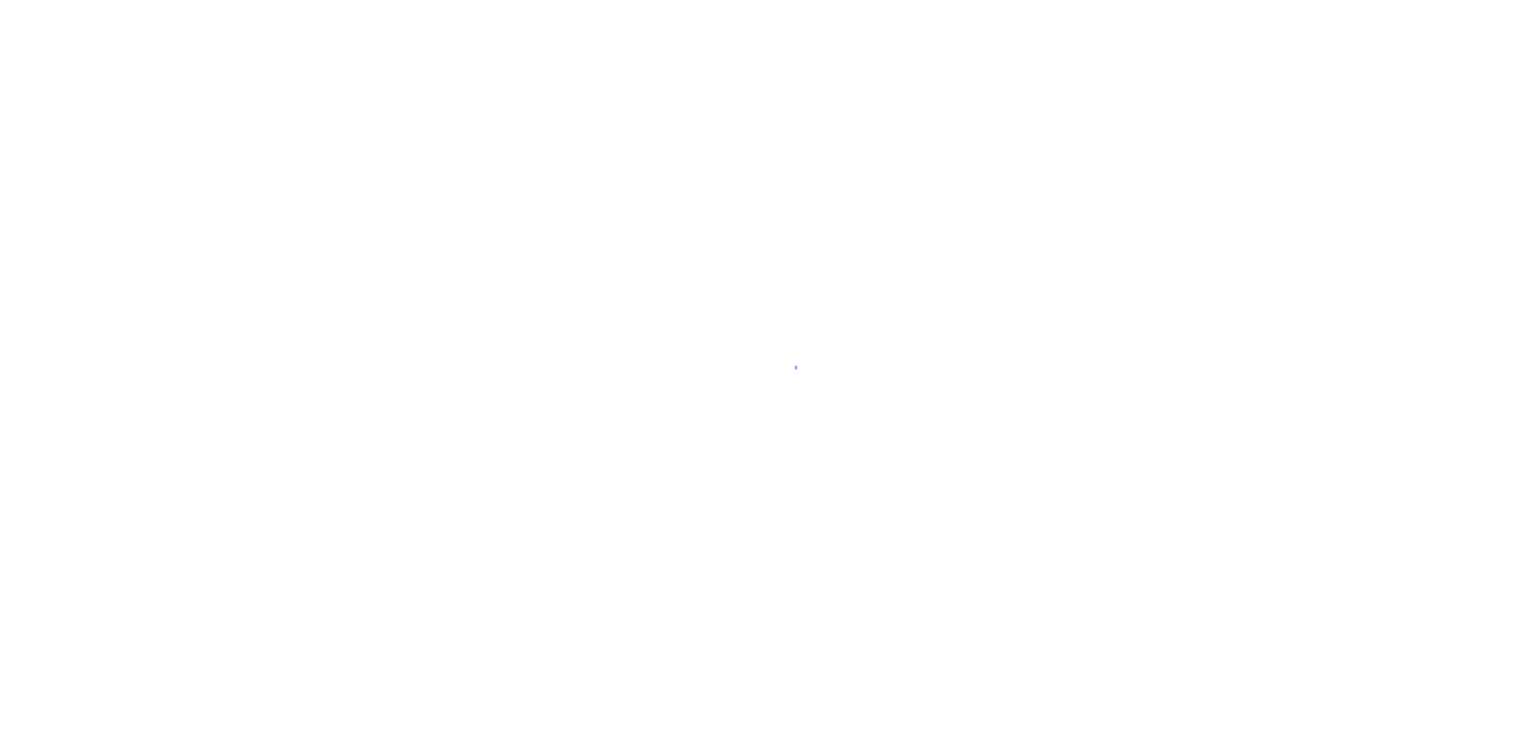 scroll, scrollTop: 0, scrollLeft: 0, axis: both 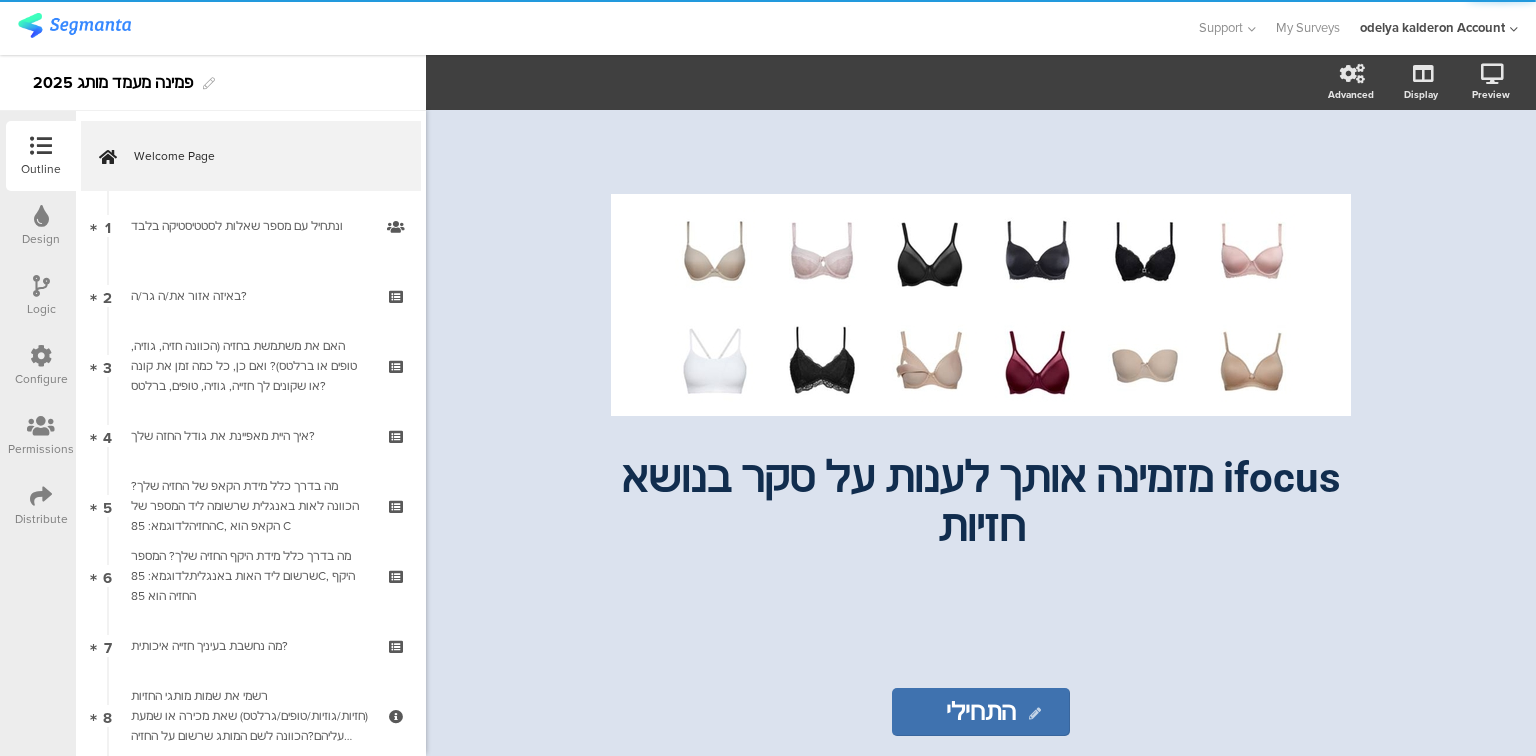 click at bounding box center [41, 147] 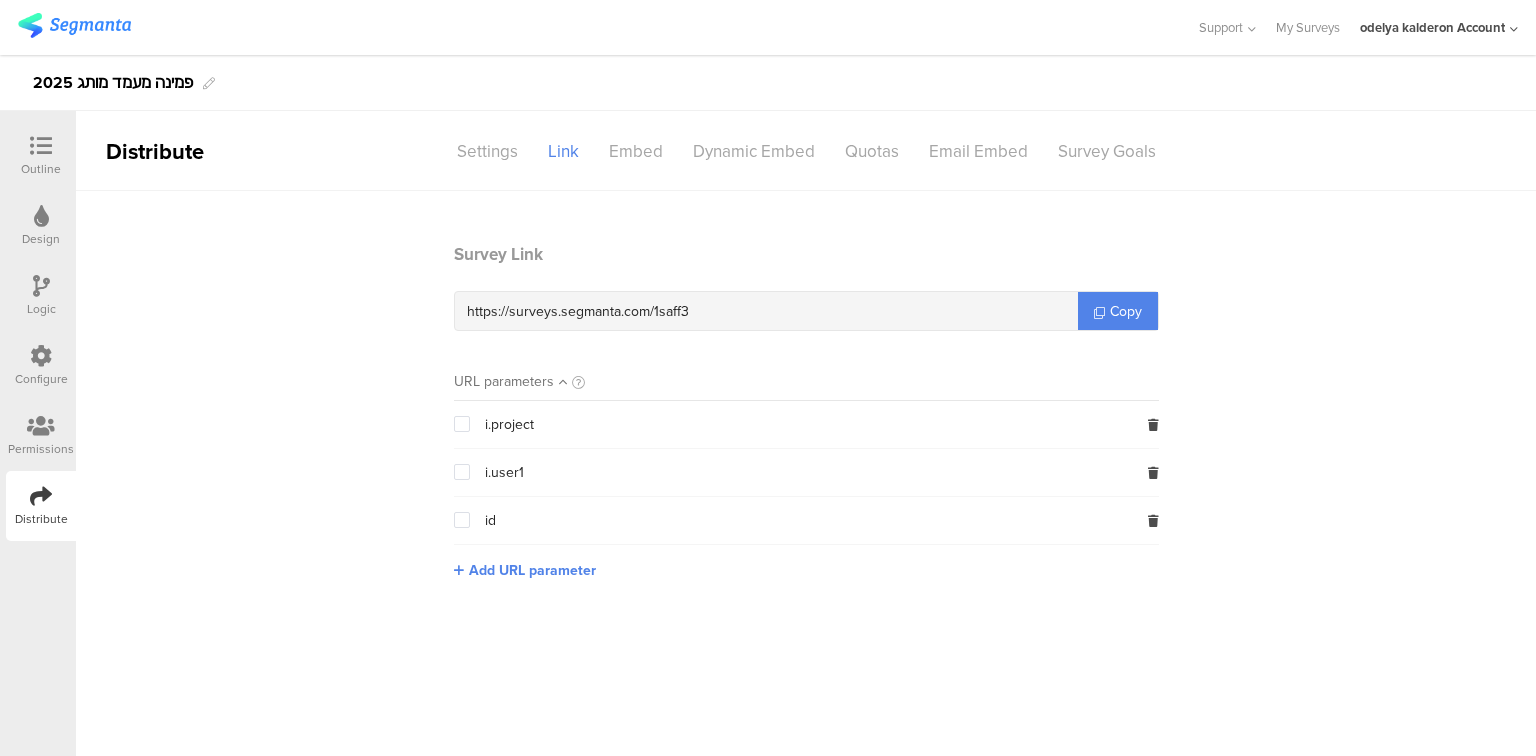 click at bounding box center [41, 146] 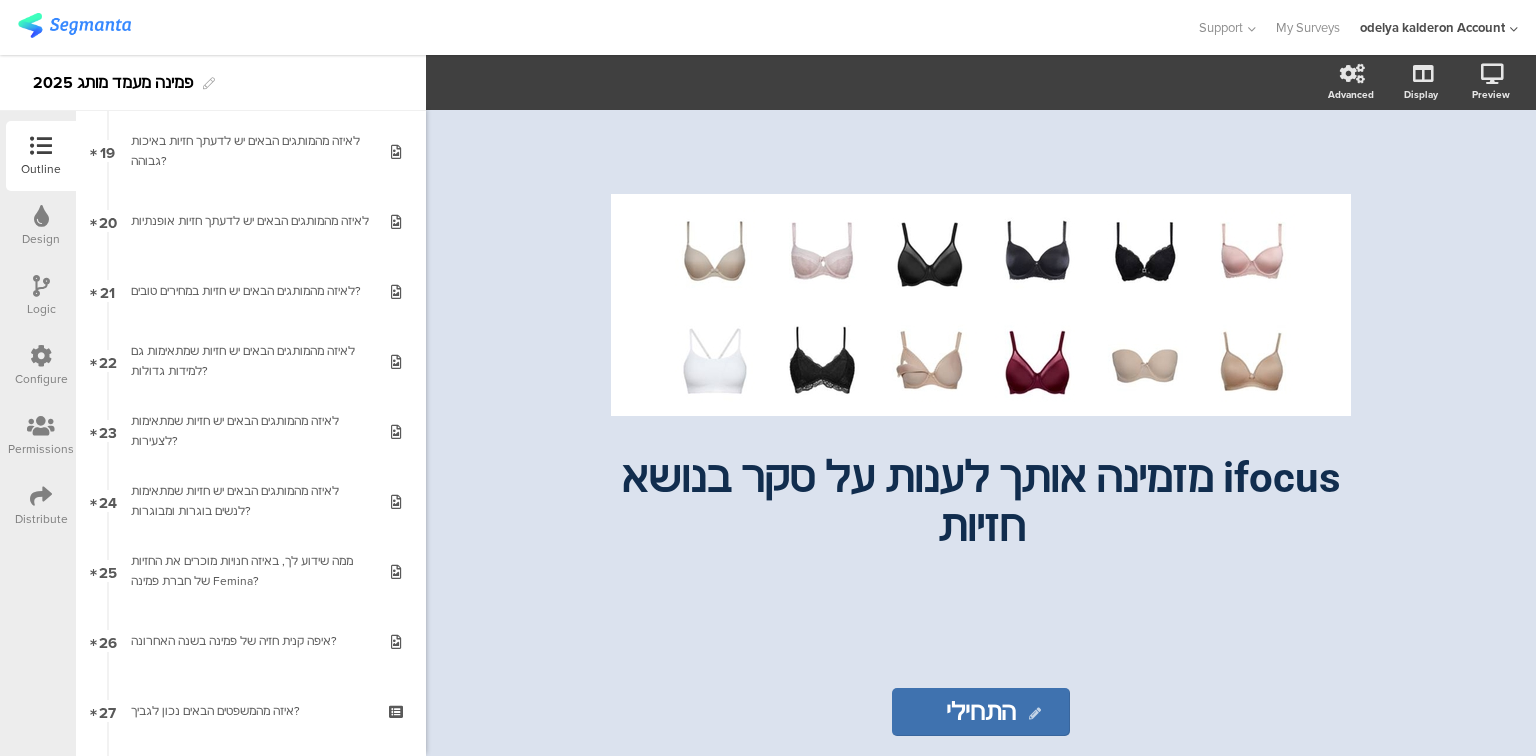 scroll, scrollTop: 1930, scrollLeft: 0, axis: vertical 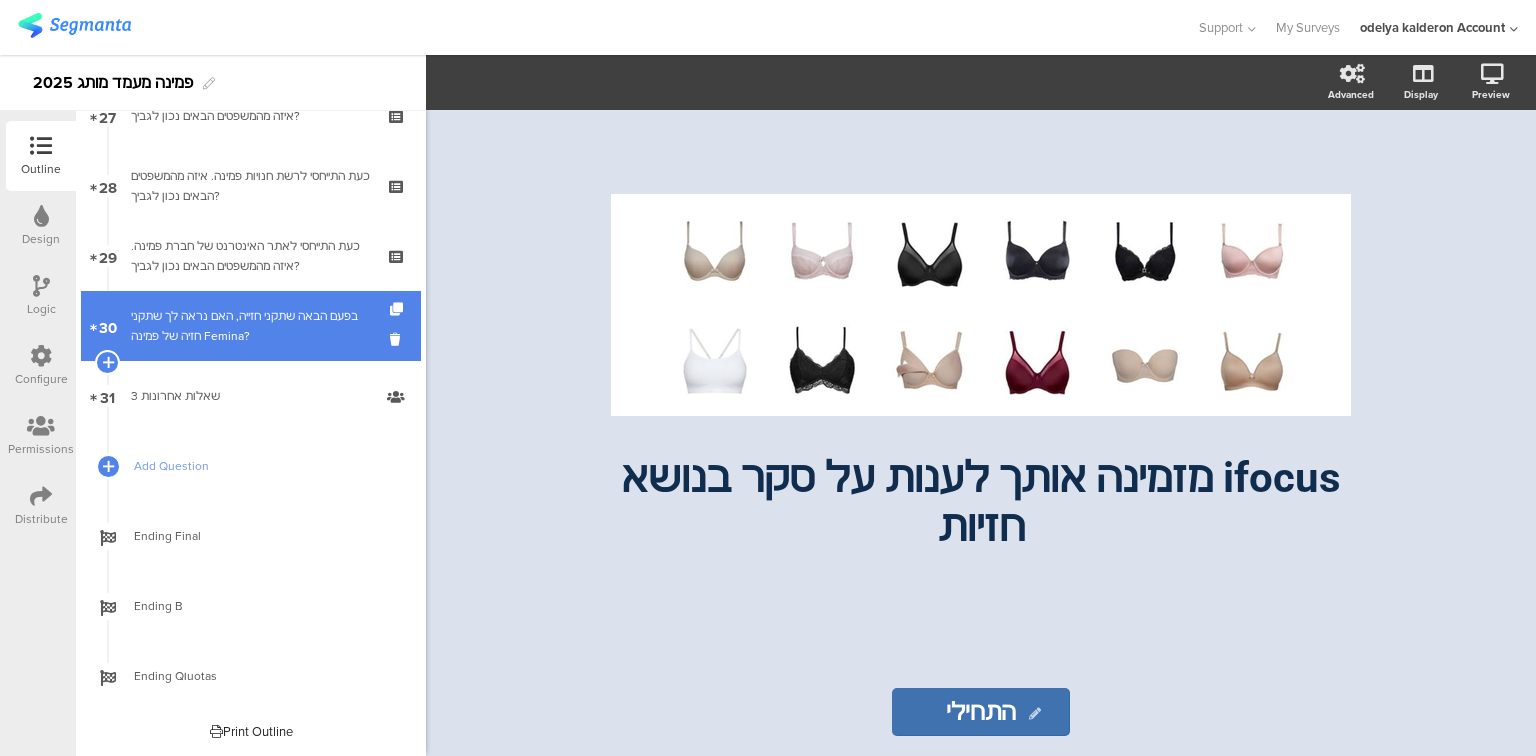click on "בפעם הבאה שתקני חזייה, האם נראה לך שתקני חזיה של פמינה Femina?" at bounding box center [250, 326] 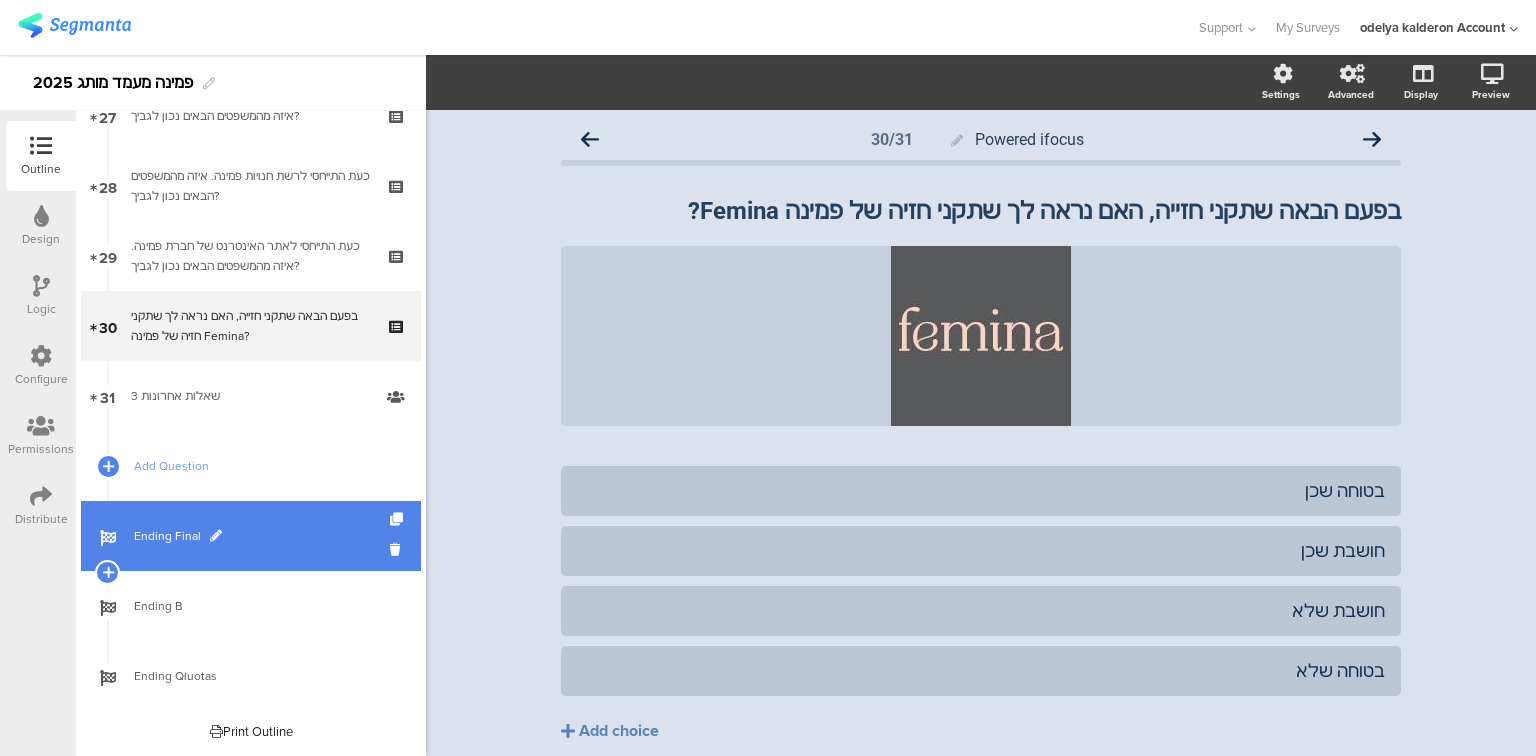 click on "Ending Final" at bounding box center (262, 536) 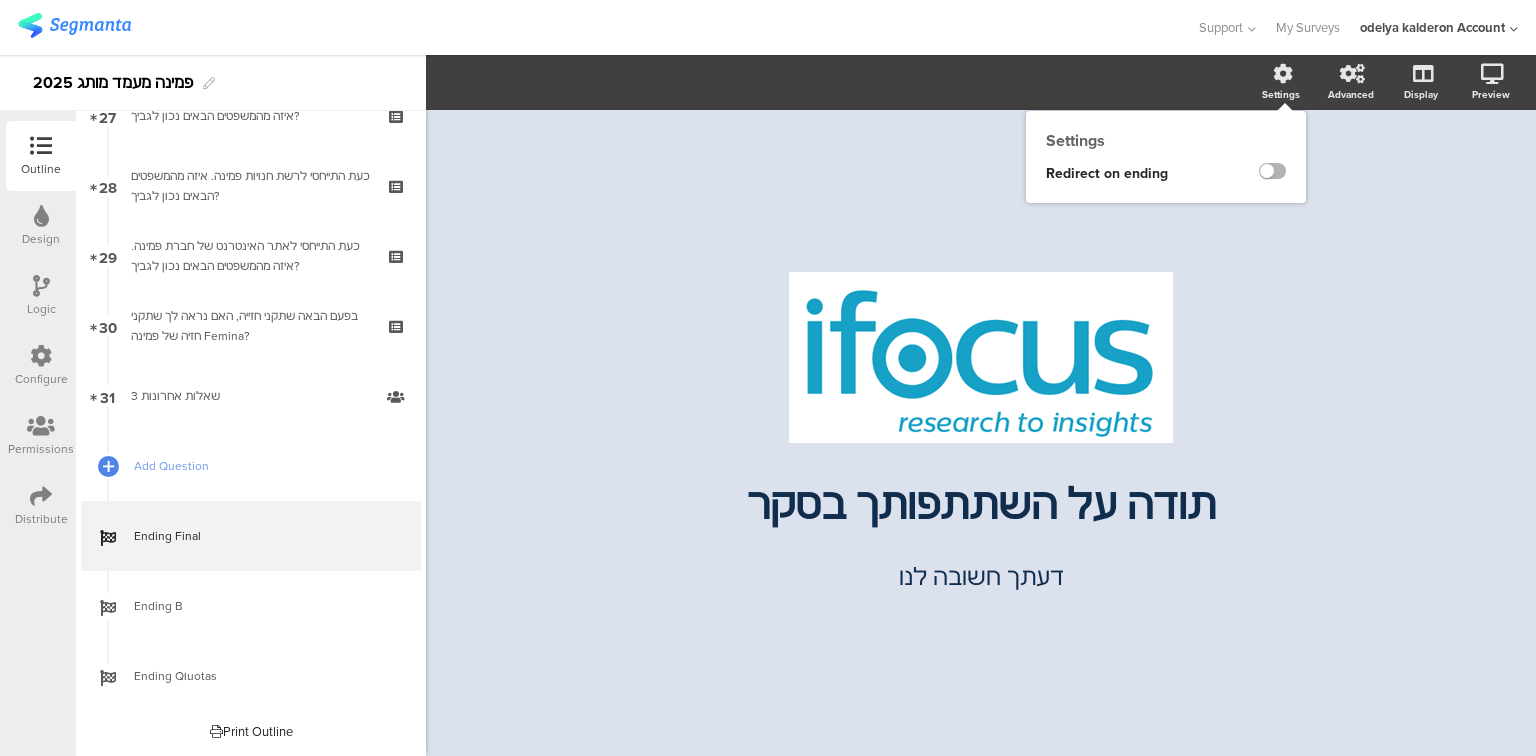 click at bounding box center [1272, 171] 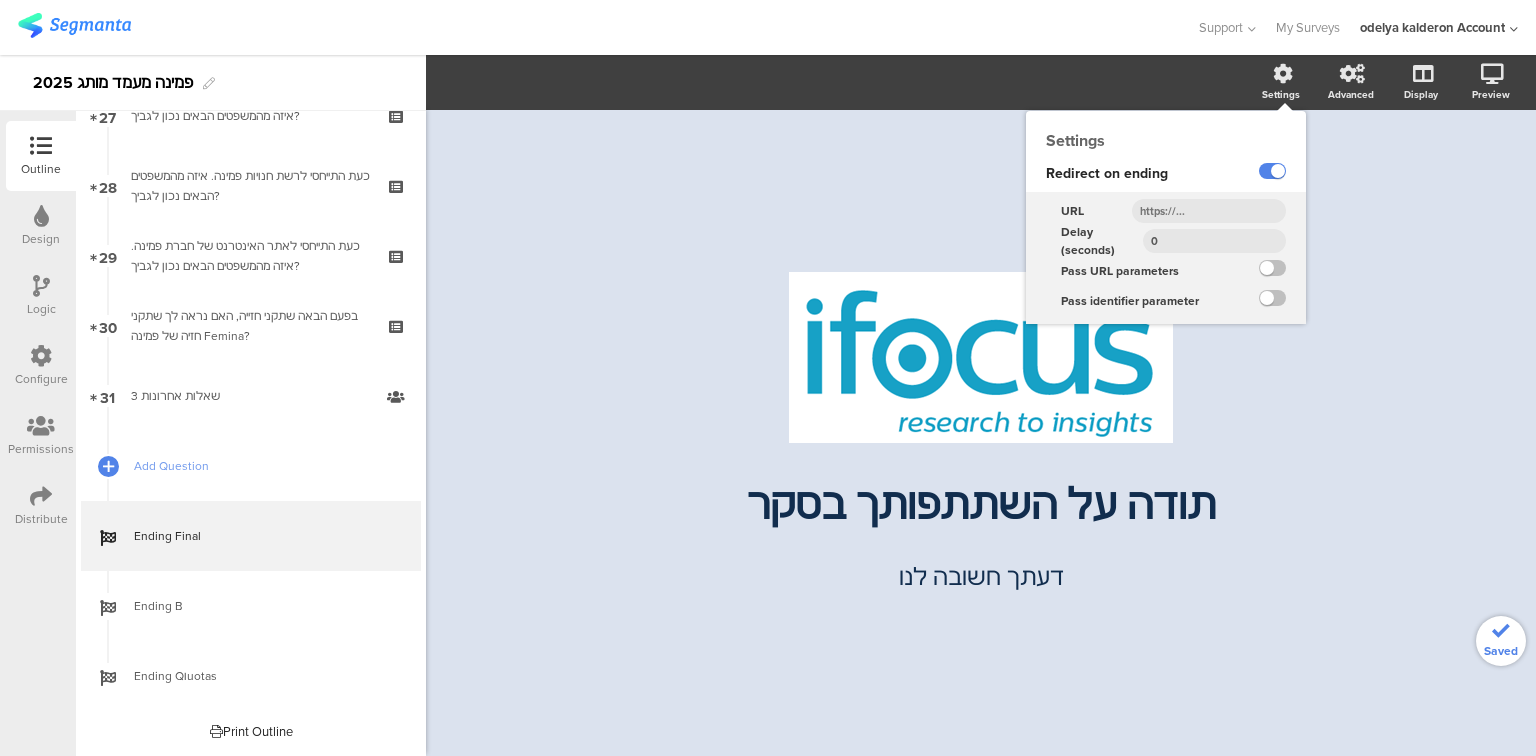 click at bounding box center (1209, 211) 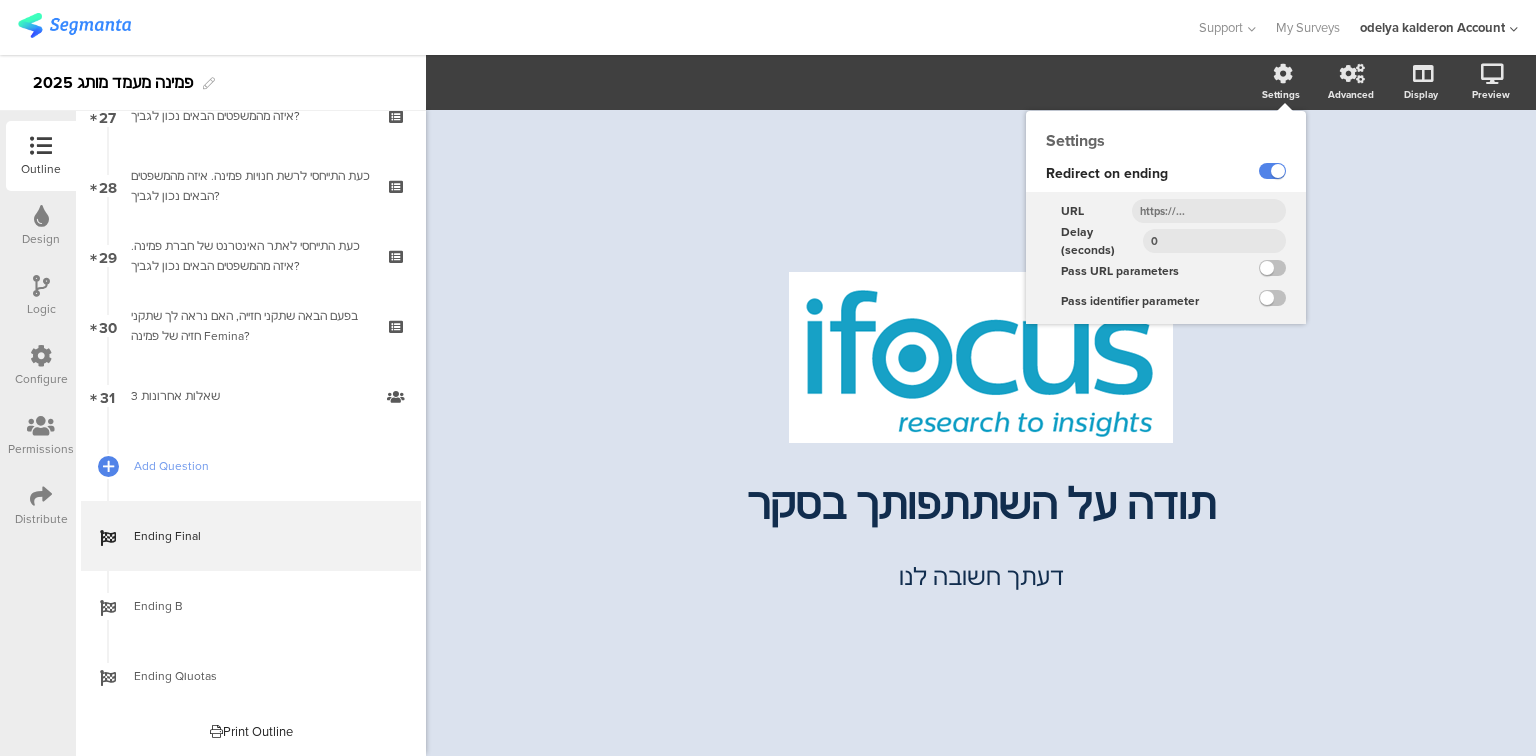 paste on "https://www.ipanel.co.il/SurveyInterface/RedirectBackToSG.html?i.user9=completed" 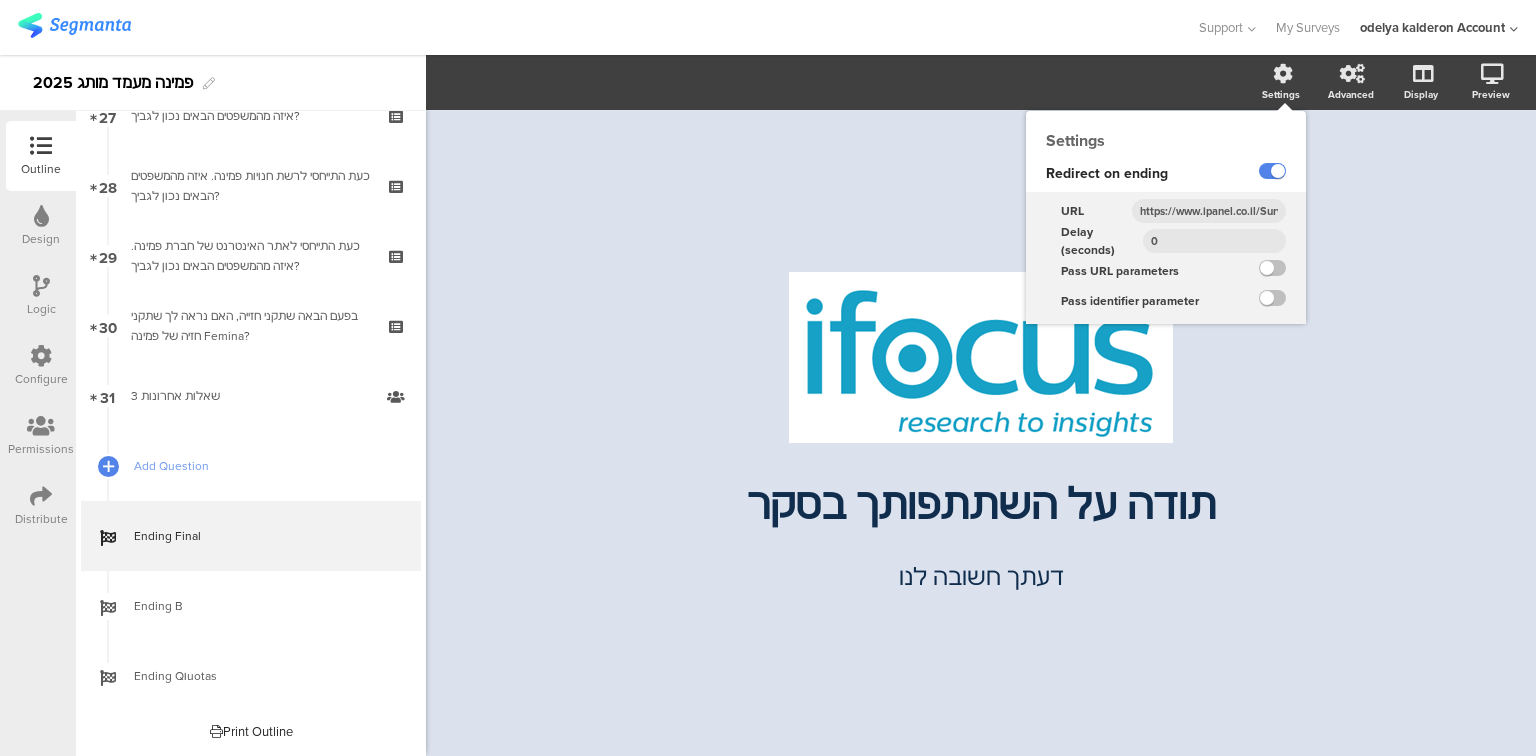 scroll, scrollTop: 0, scrollLeft: 292, axis: horizontal 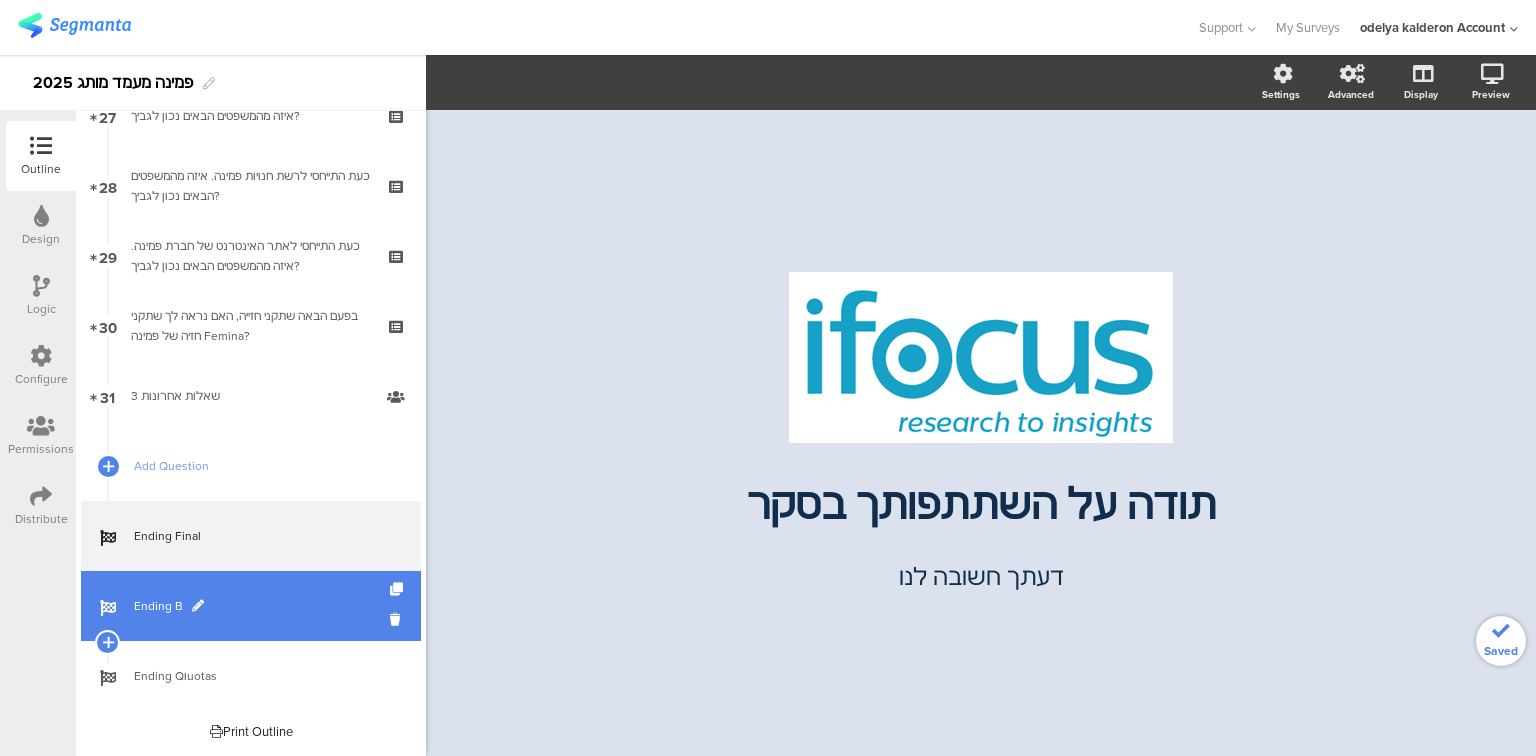 click on "Ending B" at bounding box center (262, 606) 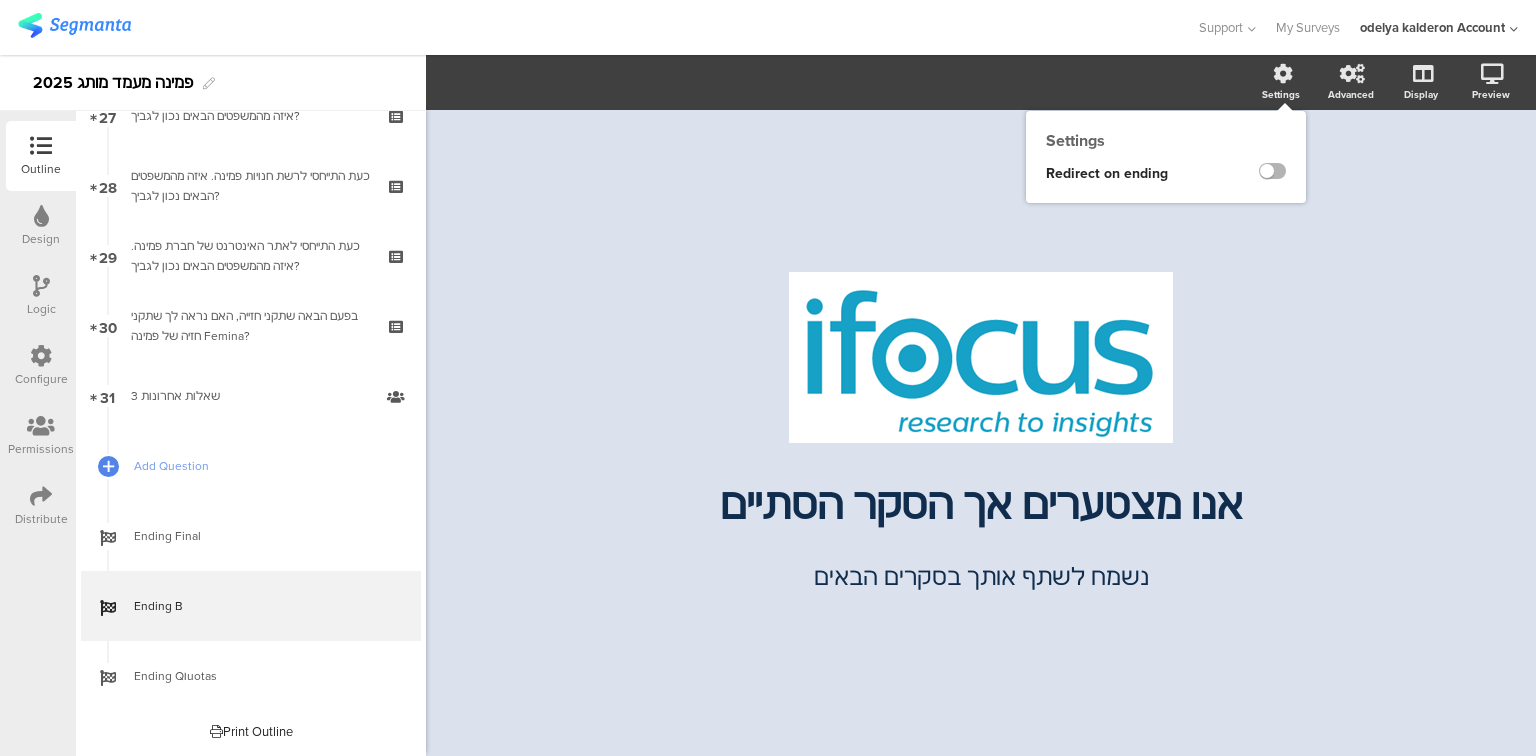 click at bounding box center (1272, 171) 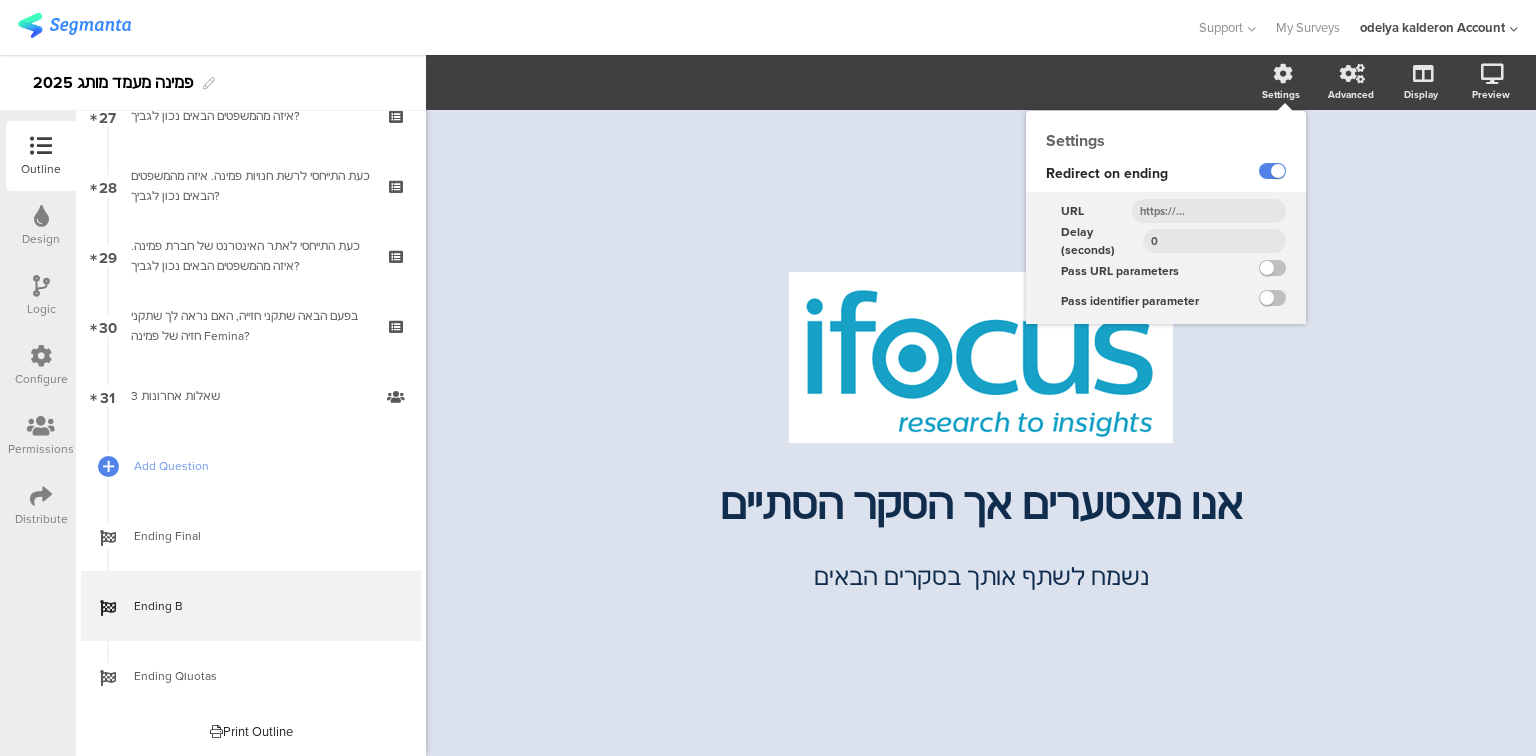 drag, startPoint x: 1207, startPoint y: 212, endPoint x: 1078, endPoint y: 212, distance: 129 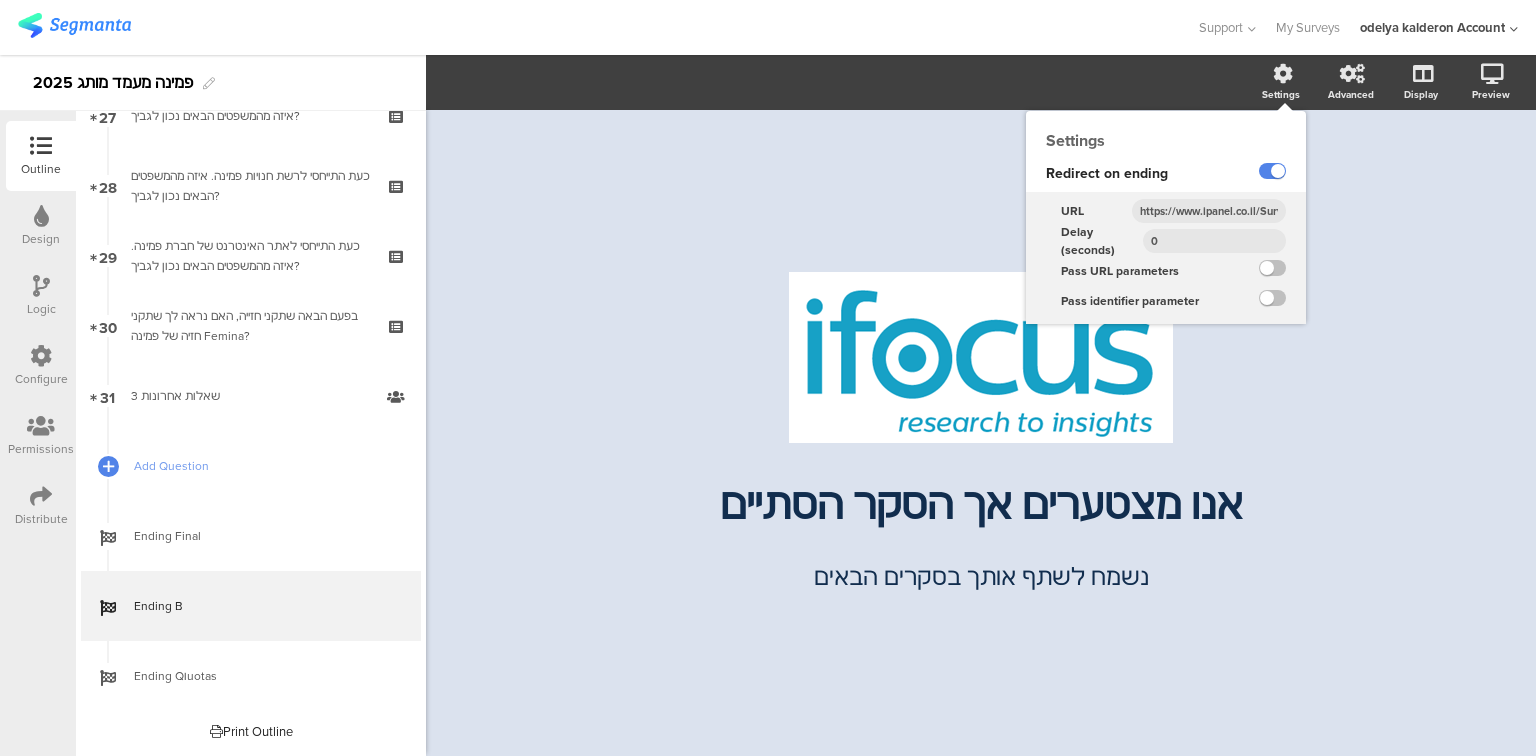 scroll, scrollTop: 0, scrollLeft: 285, axis: horizontal 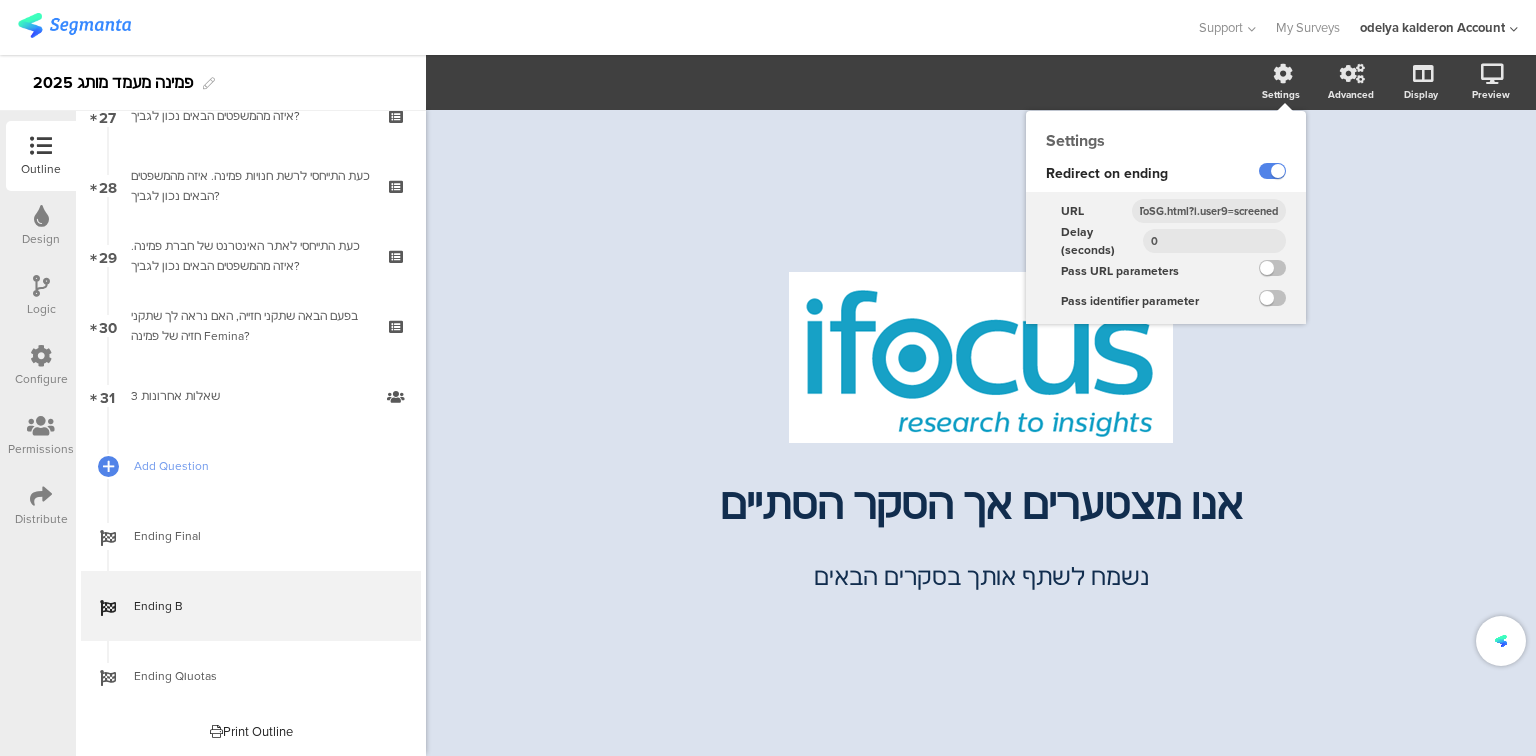 type on "https://www.ipanel.co.il/SurveyInterface/RedirectBackToSG.html?i.user9=screened" 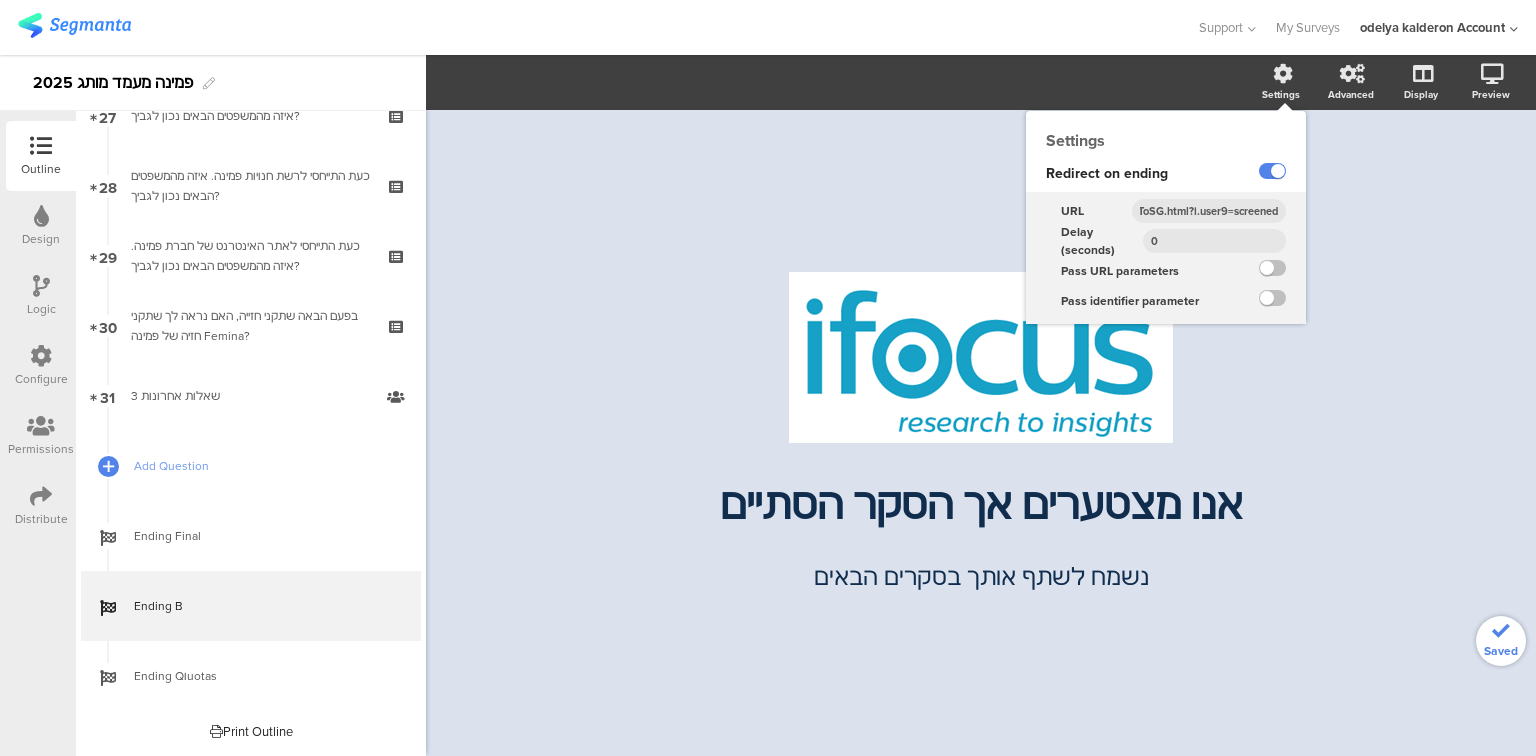 scroll, scrollTop: 0, scrollLeft: 0, axis: both 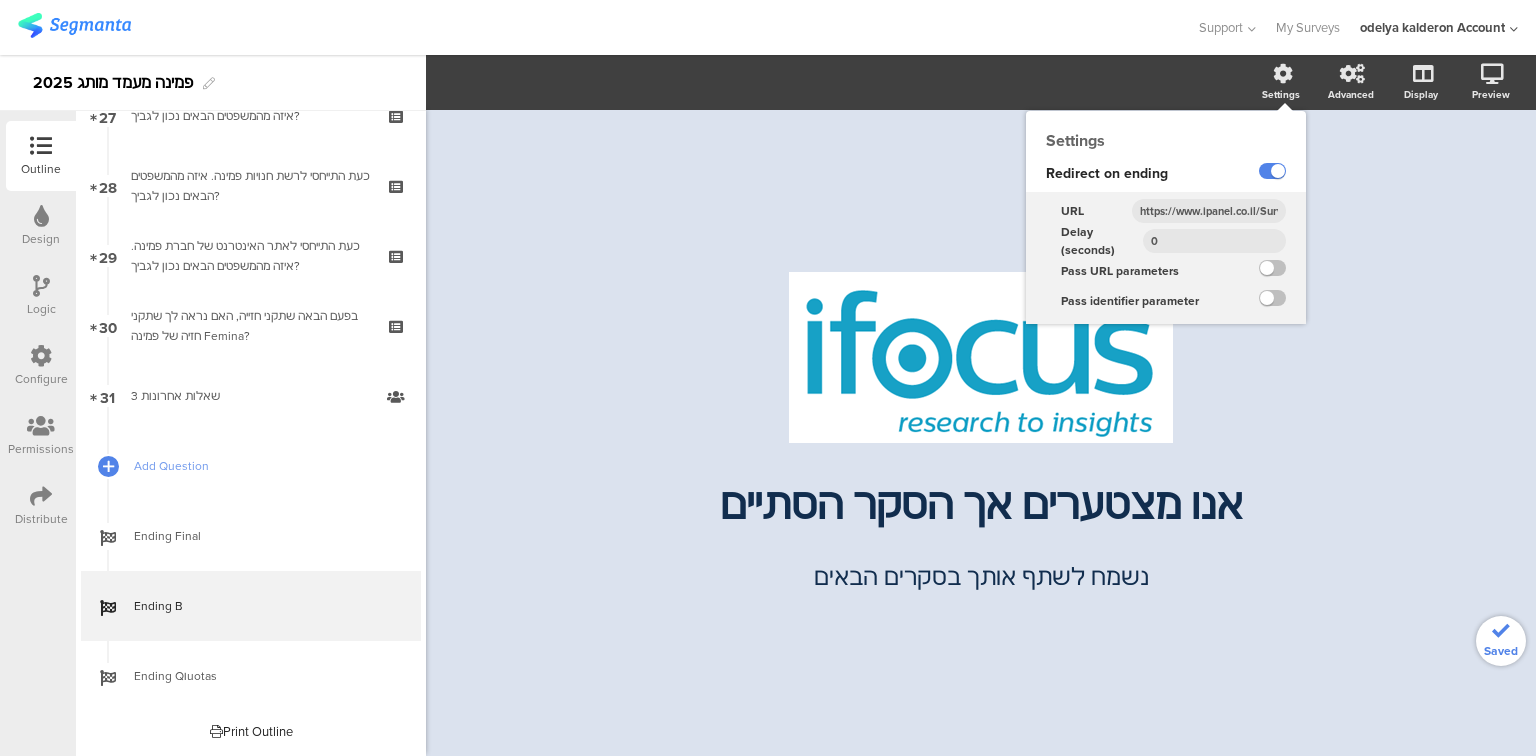 drag, startPoint x: 1191, startPoint y: 238, endPoint x: 1078, endPoint y: 240, distance: 113.0177 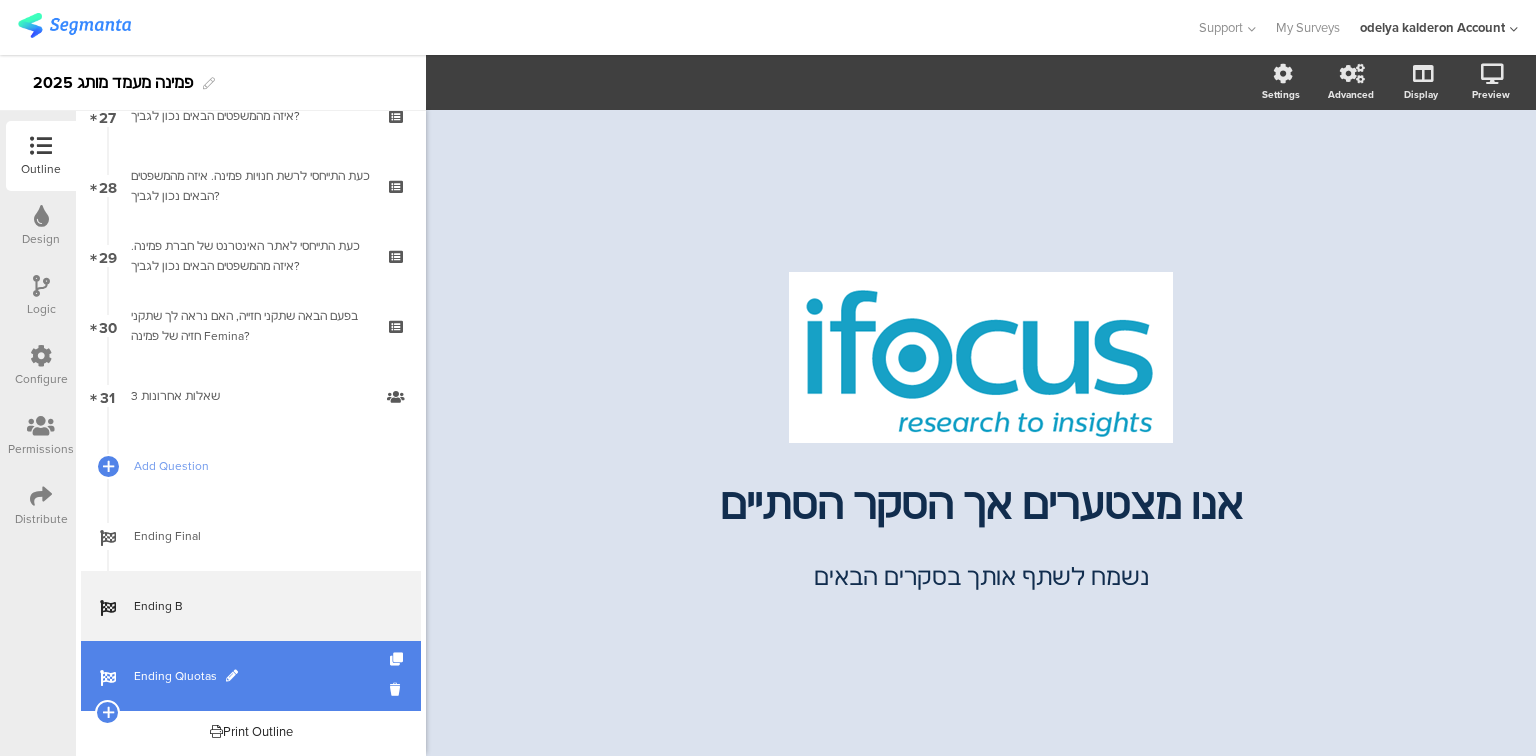 click on "Ending Qוuotas" at bounding box center [262, 676] 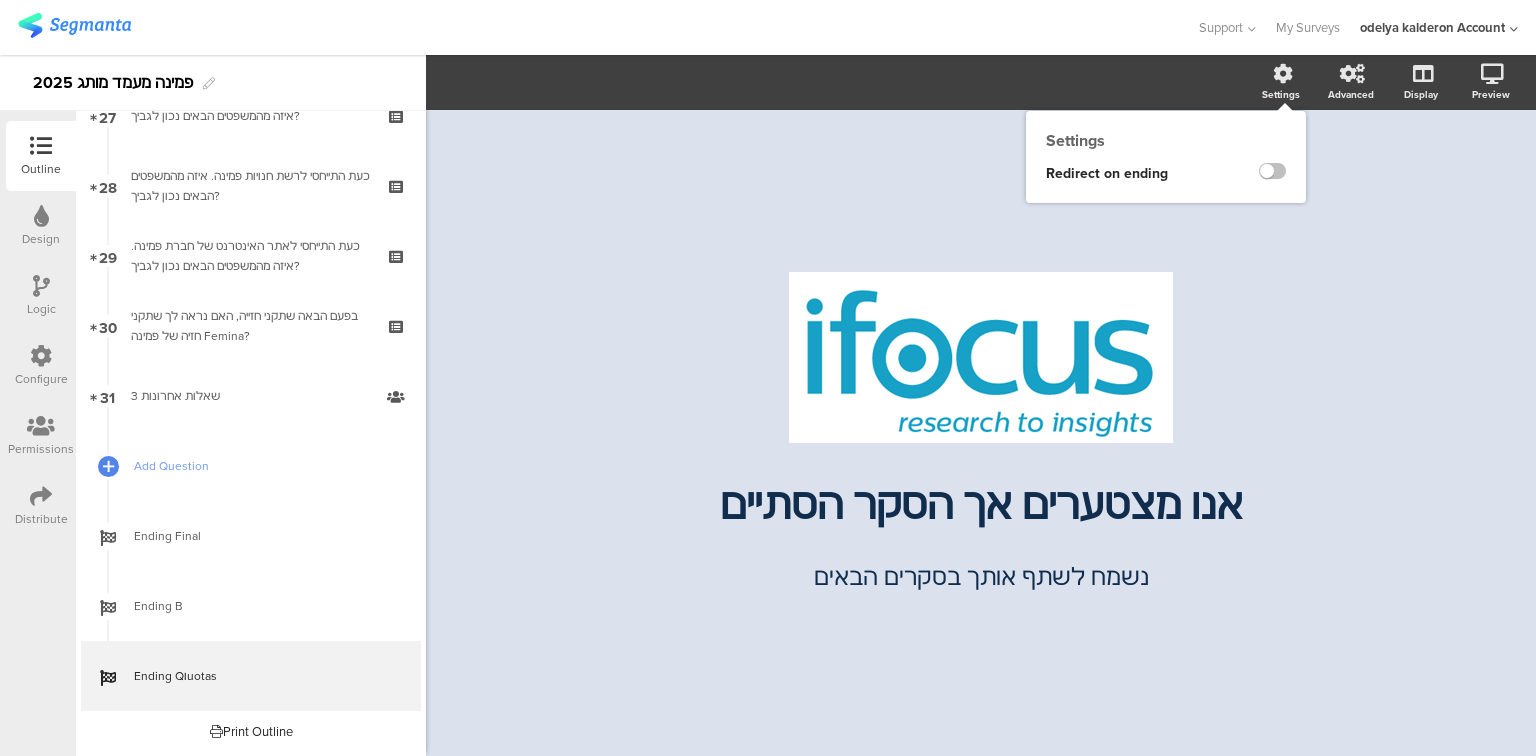 click on "Settings" at bounding box center (1281, 94) 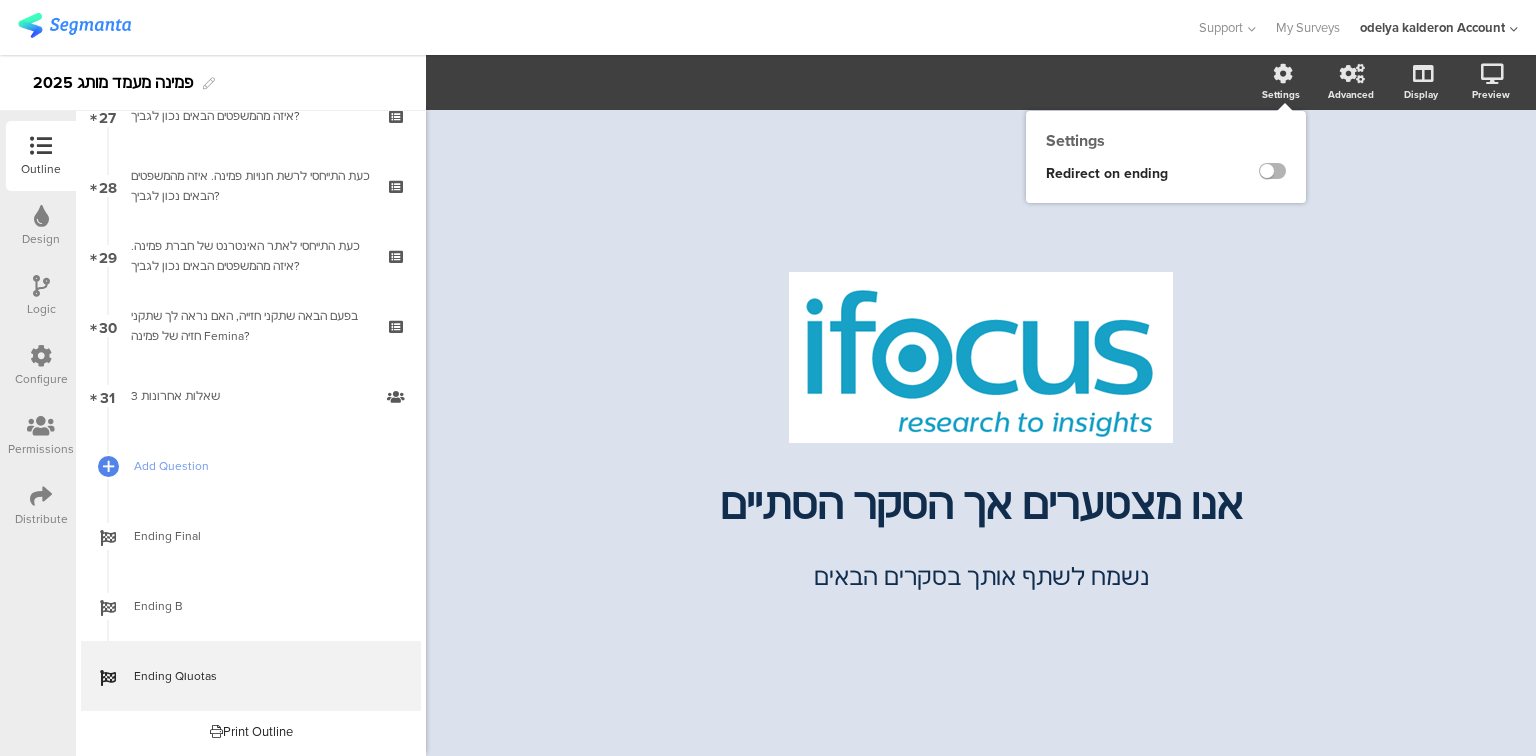 click at bounding box center [1272, 171] 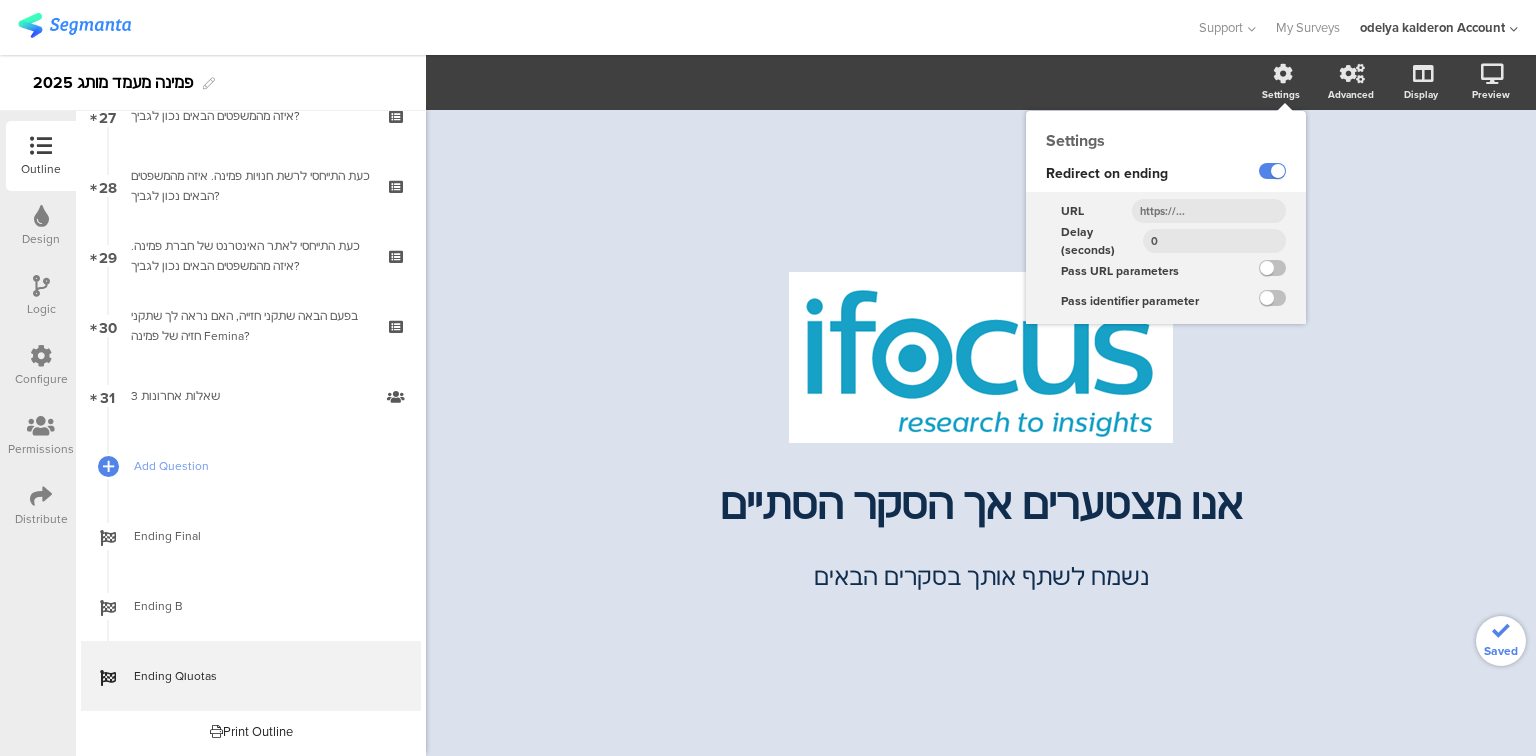 click at bounding box center [1209, 211] 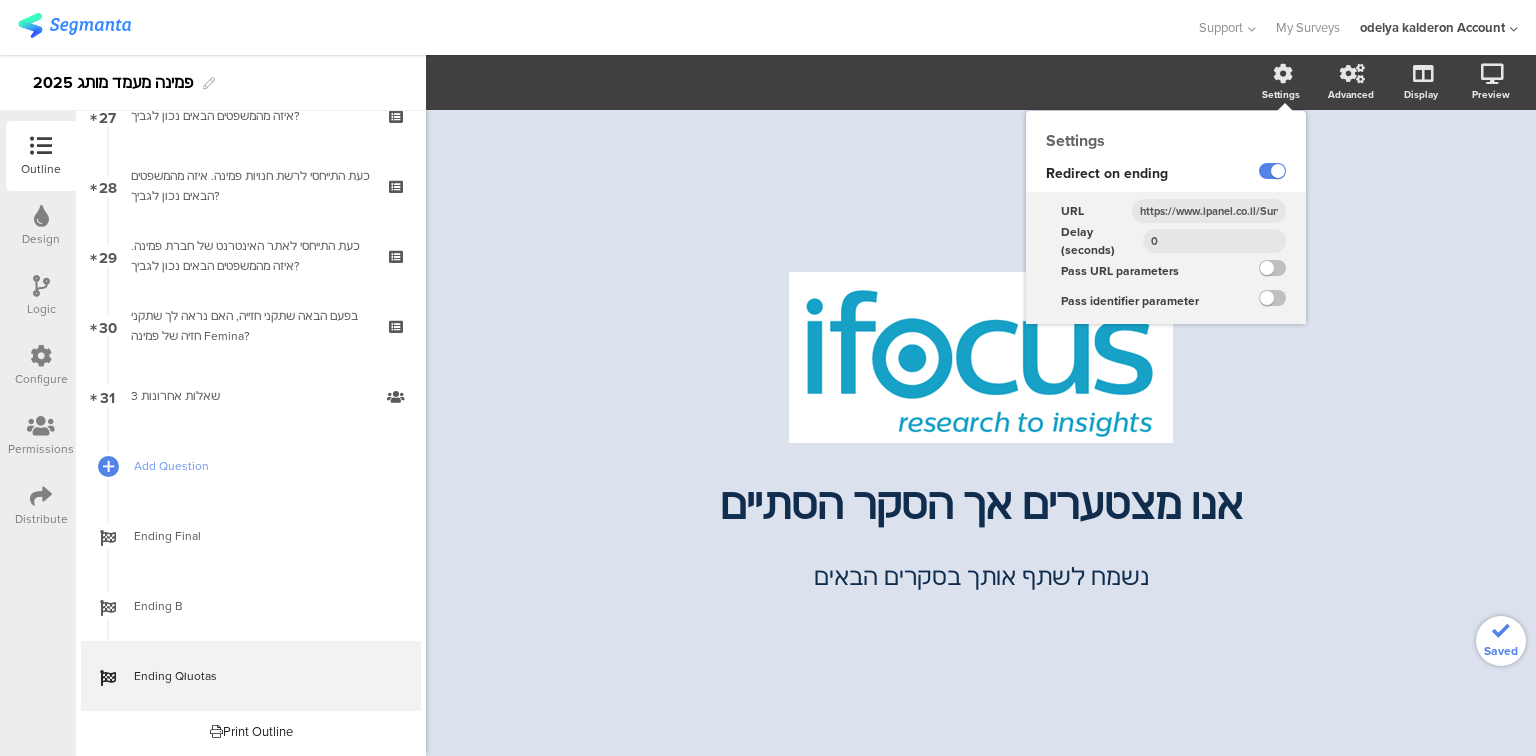 scroll, scrollTop: 0, scrollLeft: 329, axis: horizontal 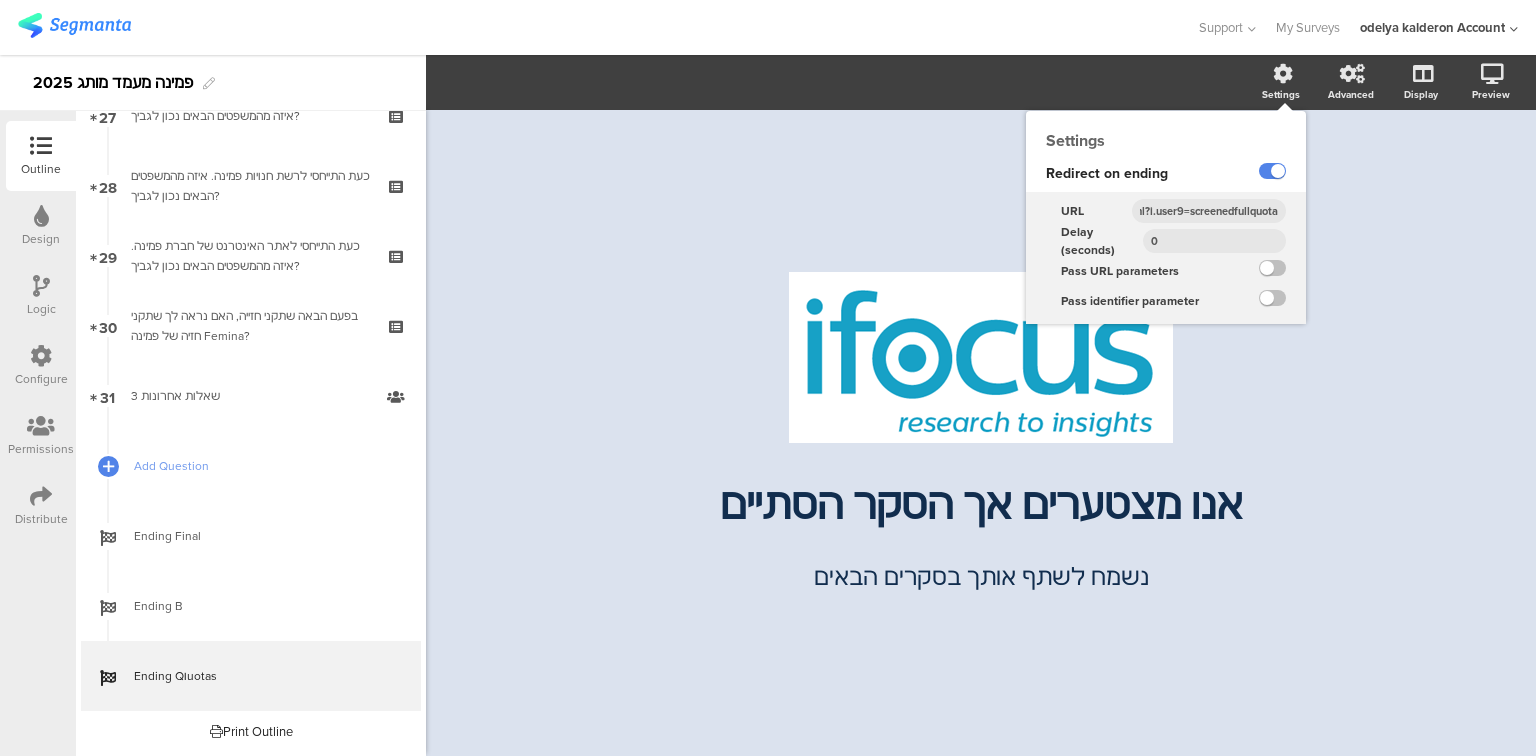 type on "https://www.ipanel.co.il/SurveyInterface/RedirectBackToSG.html?i.user9=screenedfullquota" 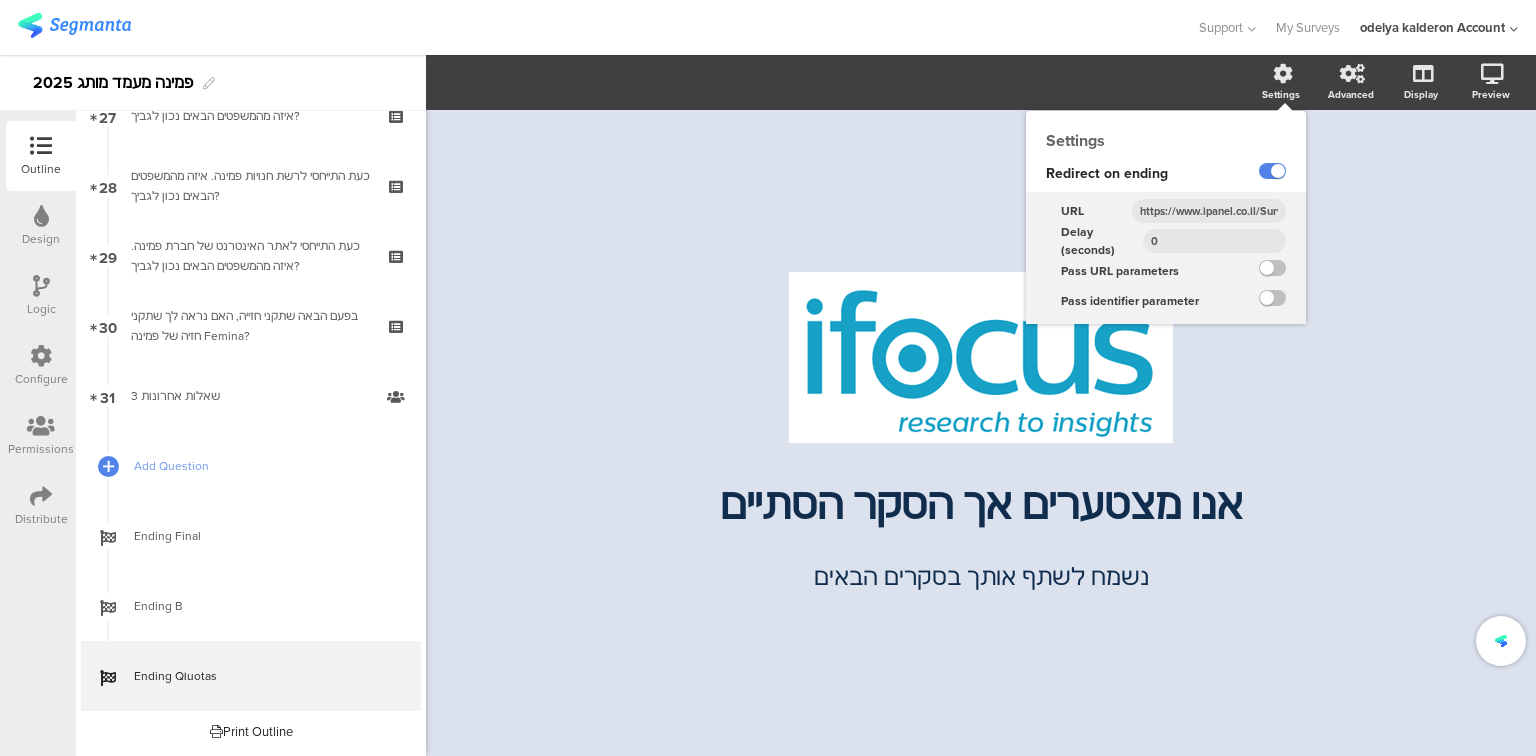 drag, startPoint x: 1179, startPoint y: 236, endPoint x: 1128, endPoint y: 239, distance: 51.088158 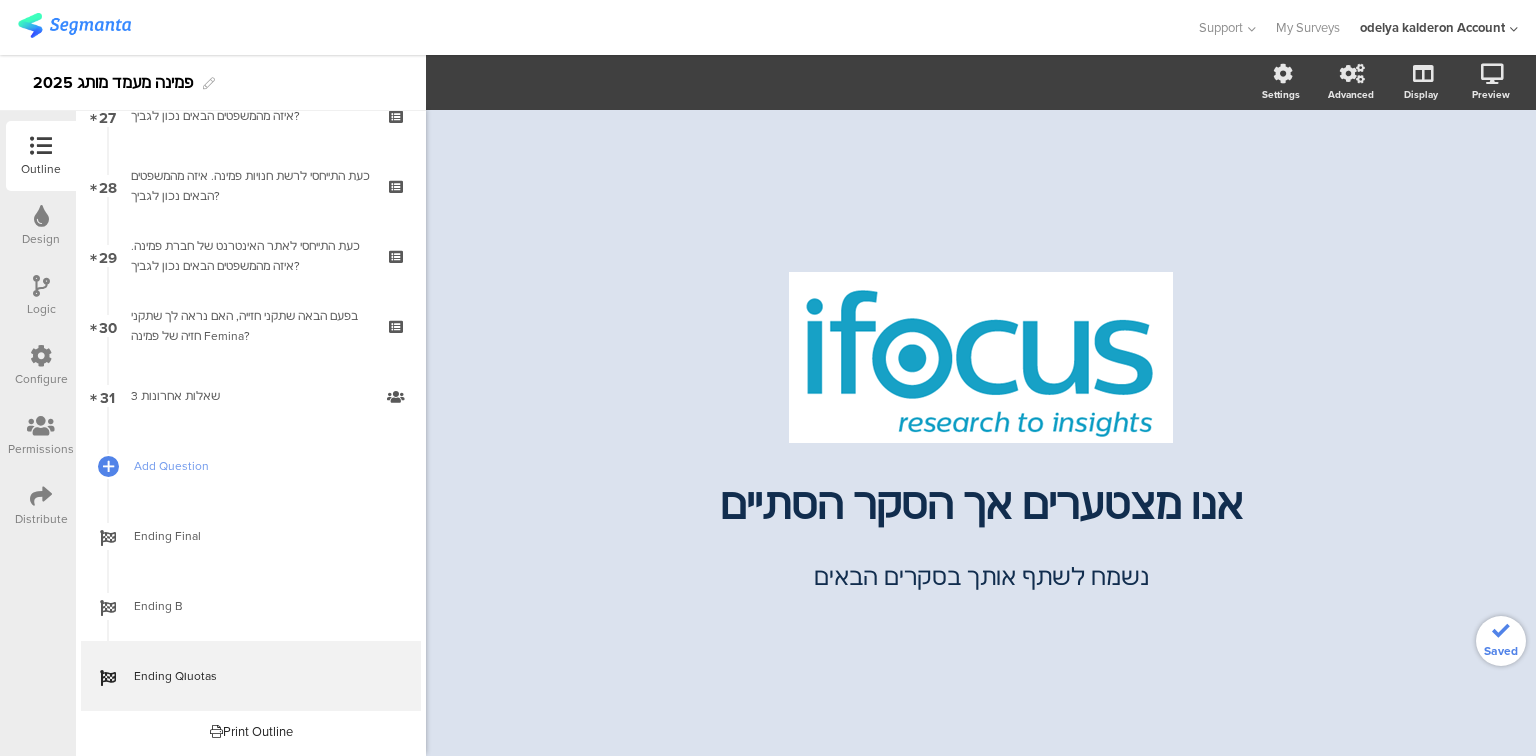 click on "/
אנו מצטערים אך הסקר הסתיים
אנו מצטערים אך הסקר הסתיים
נשמח לשתף אותך בסקרים הבאים ﻿
נשמח לשתף אותך בסקרים הבאים ﻿" at bounding box center [981, 423] 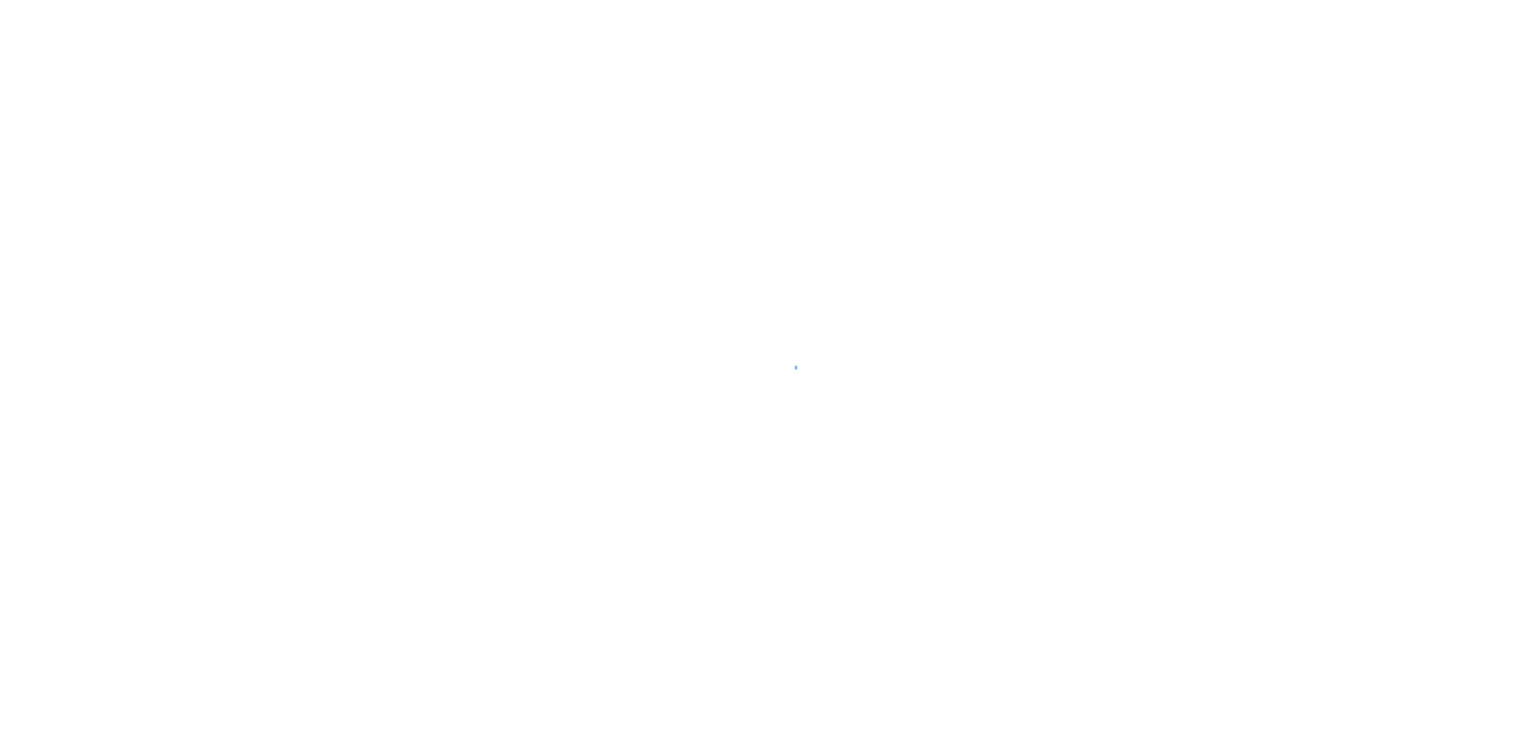 scroll, scrollTop: 0, scrollLeft: 0, axis: both 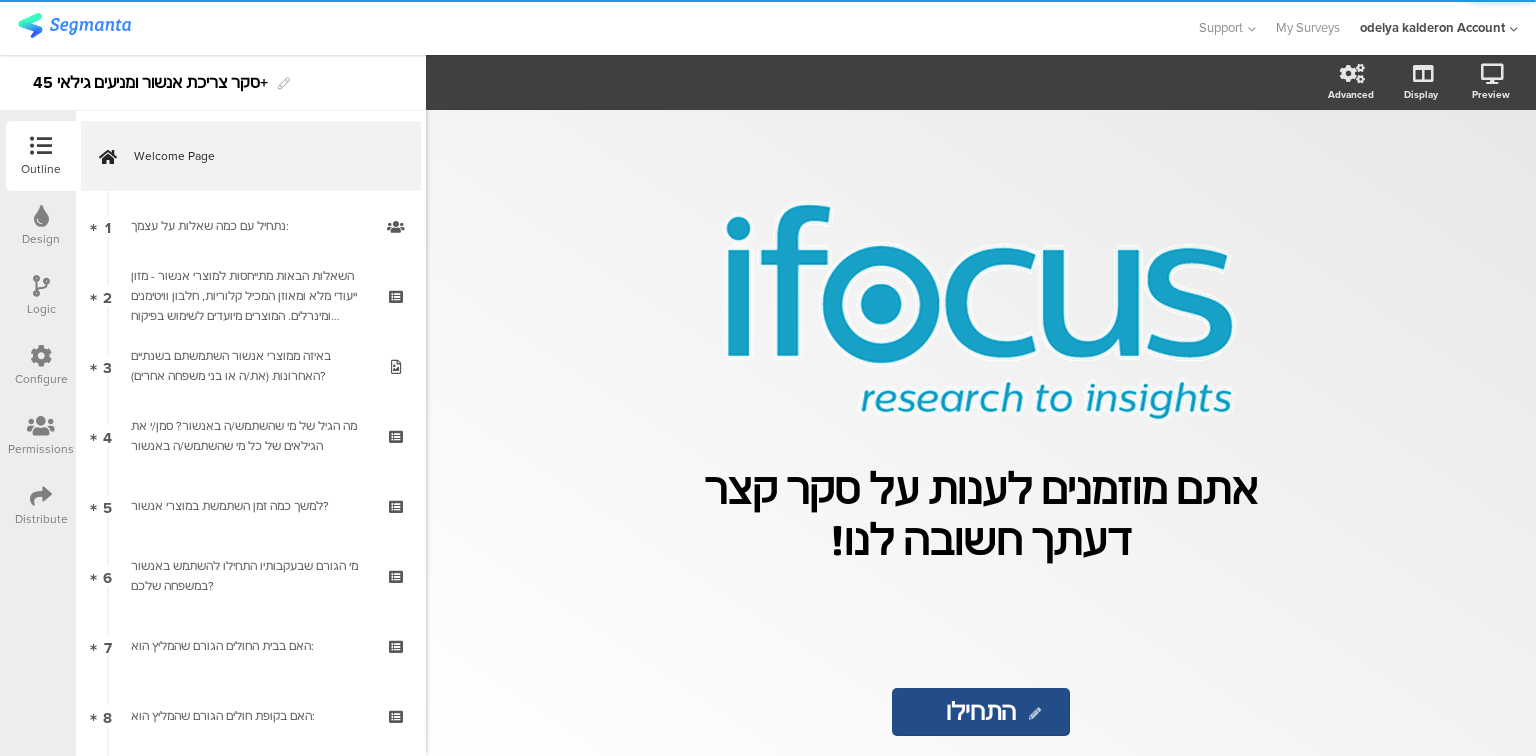 click on "Distribute" at bounding box center [41, 169] 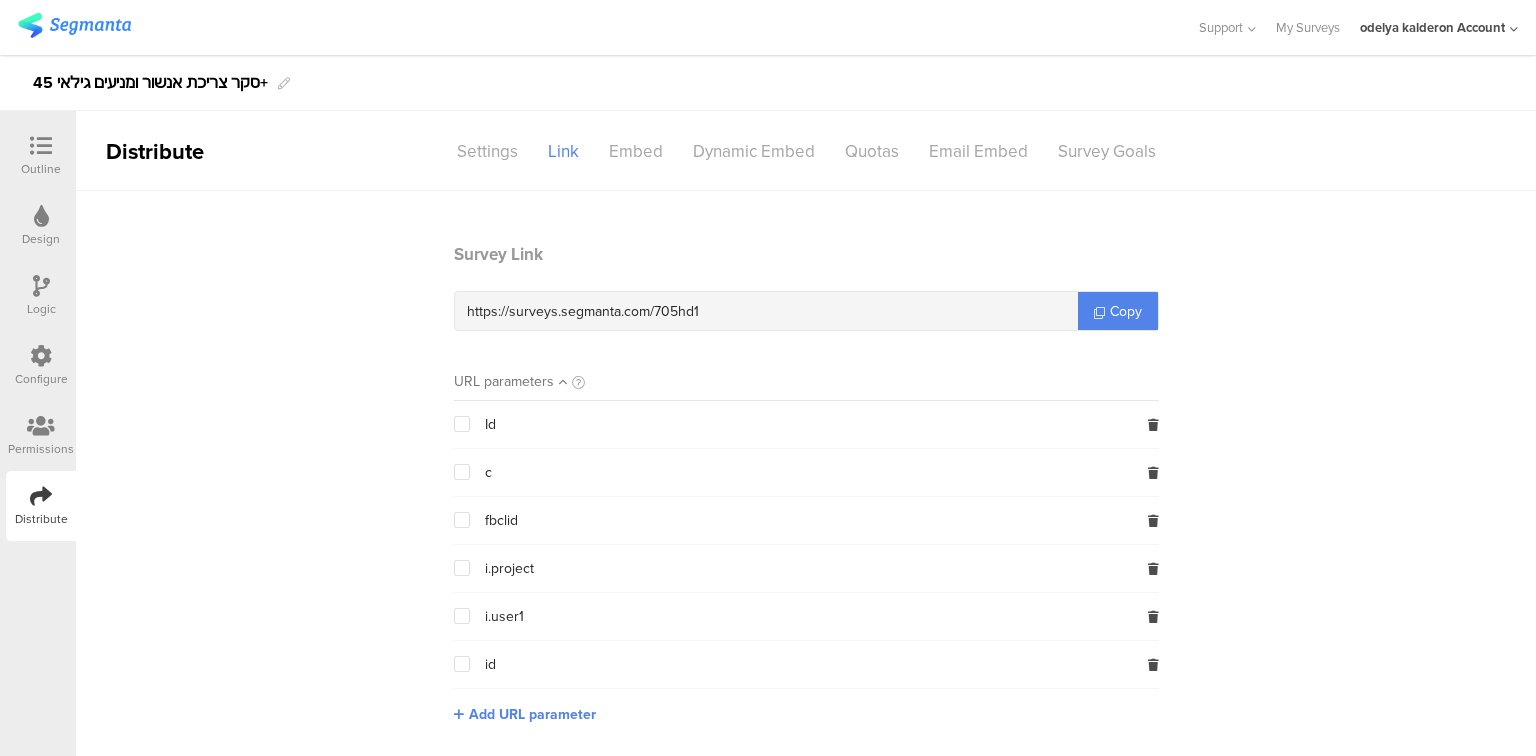 click on "Outline" at bounding box center [41, 169] 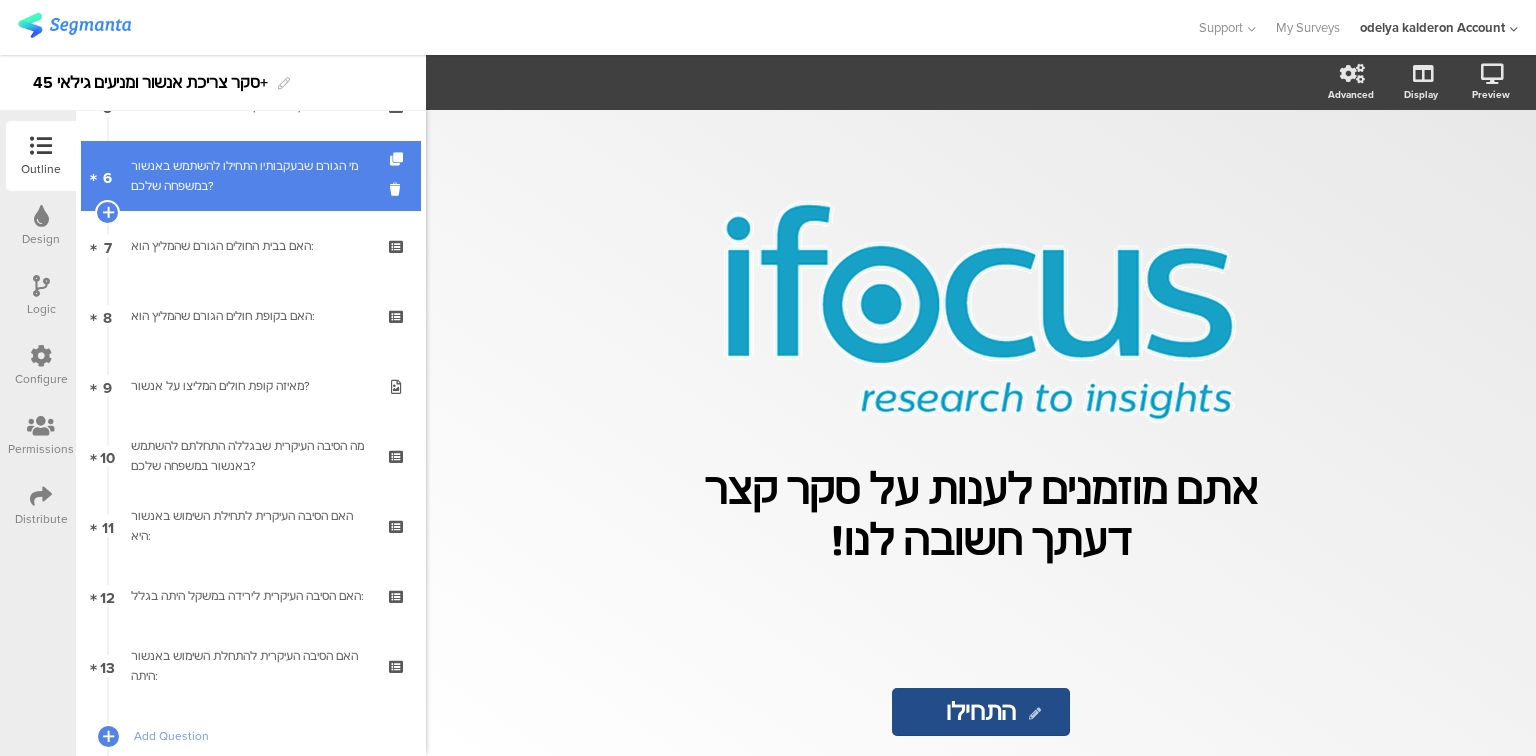 scroll, scrollTop: 670, scrollLeft: 0, axis: vertical 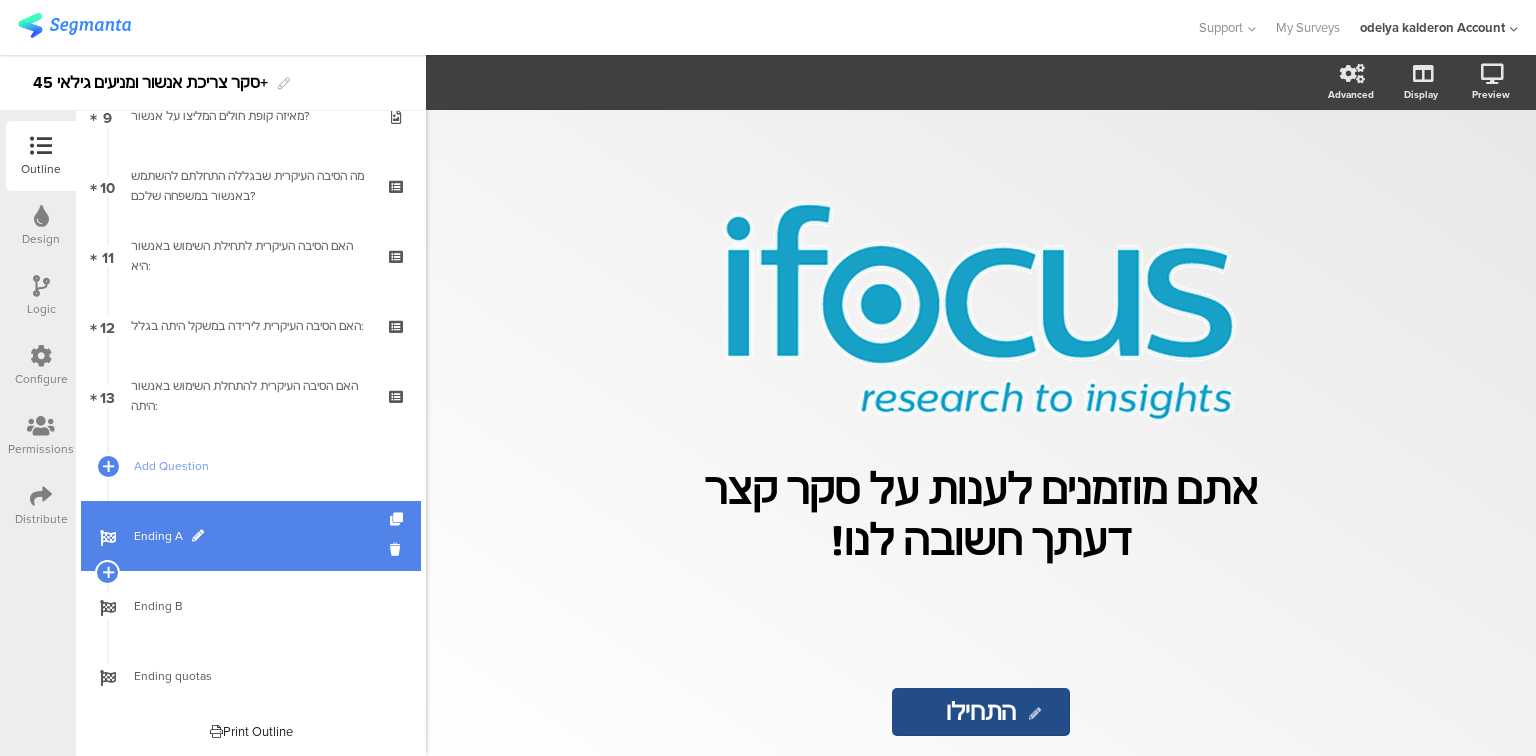 click on "Ending A" at bounding box center [262, 536] 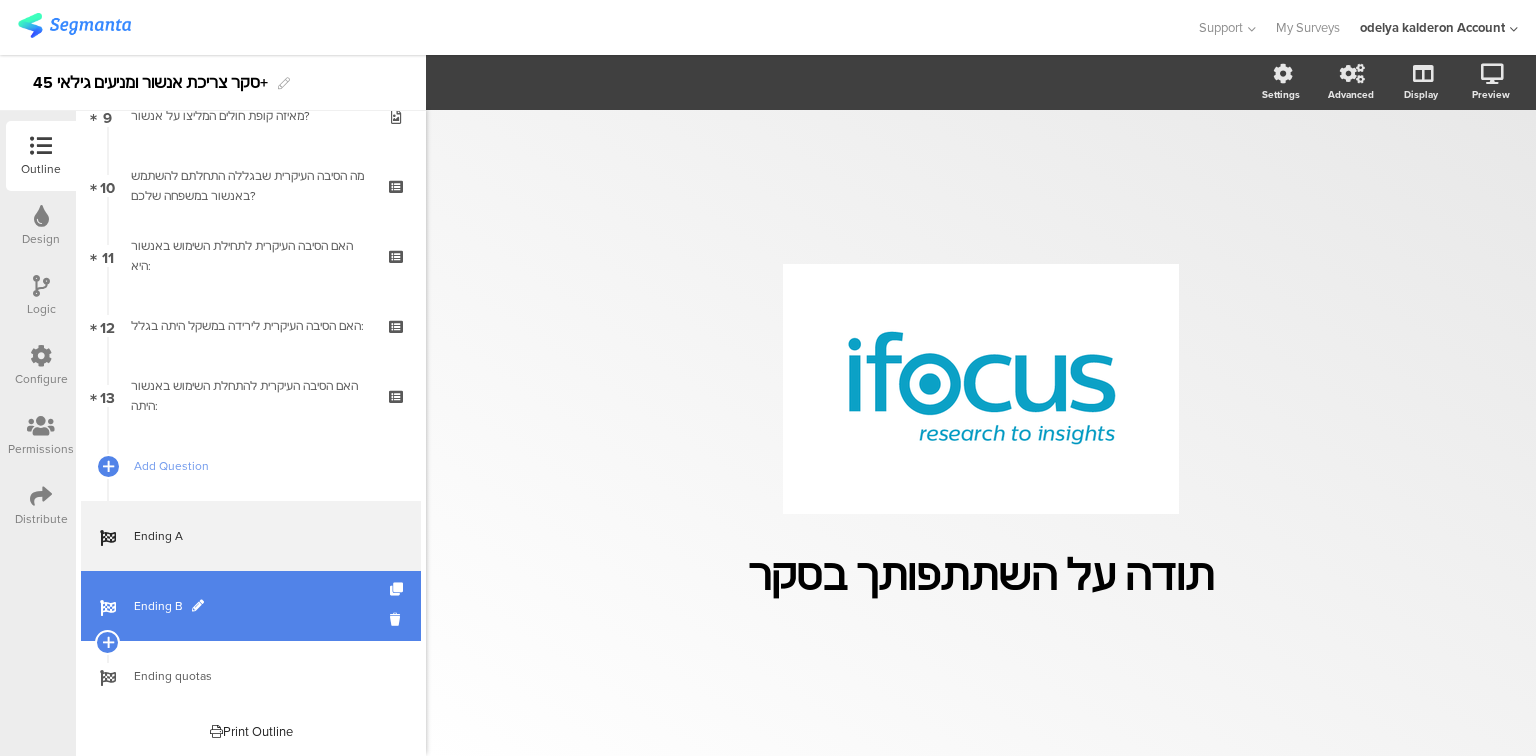 click on "Ending B" at bounding box center [262, 606] 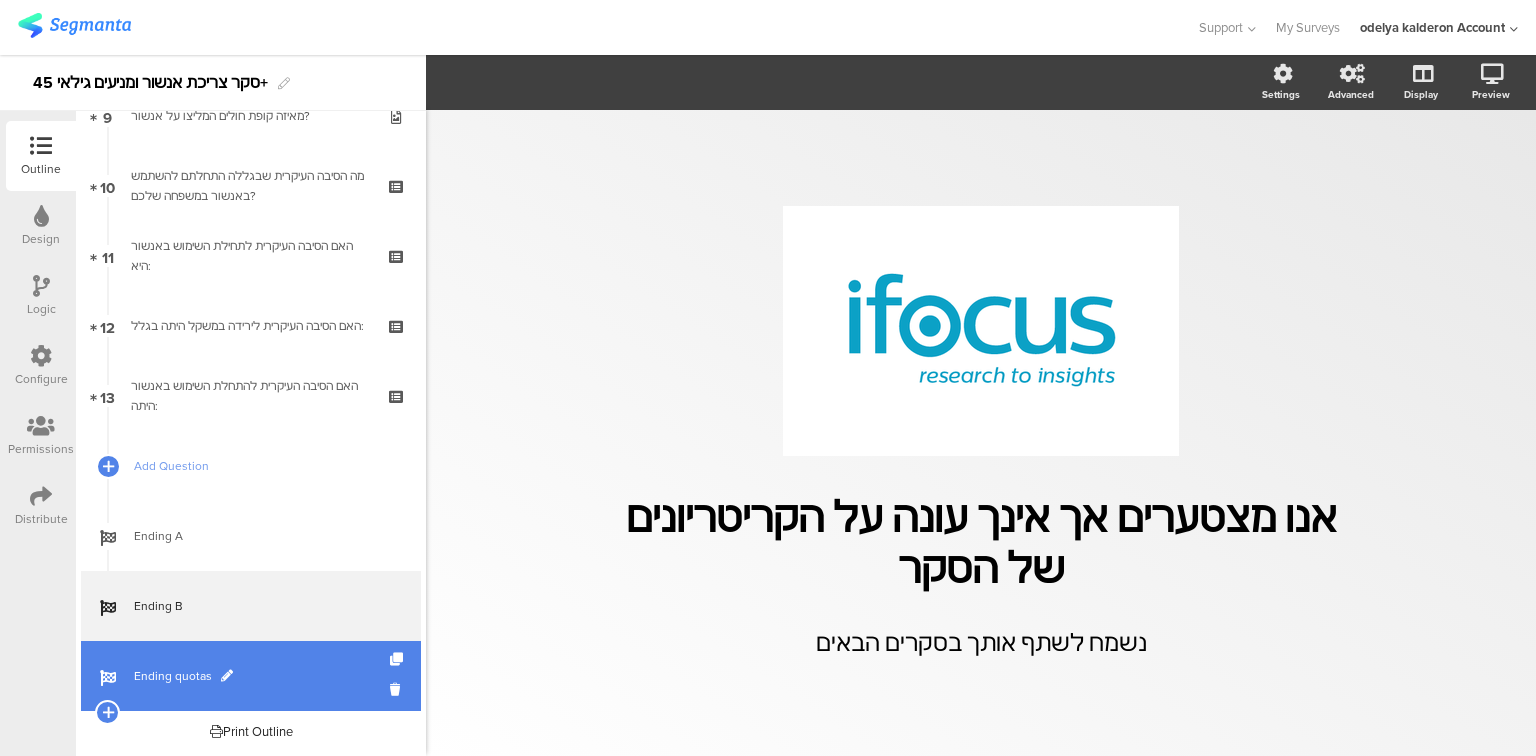 click on "Ending quotas" at bounding box center [251, 676] 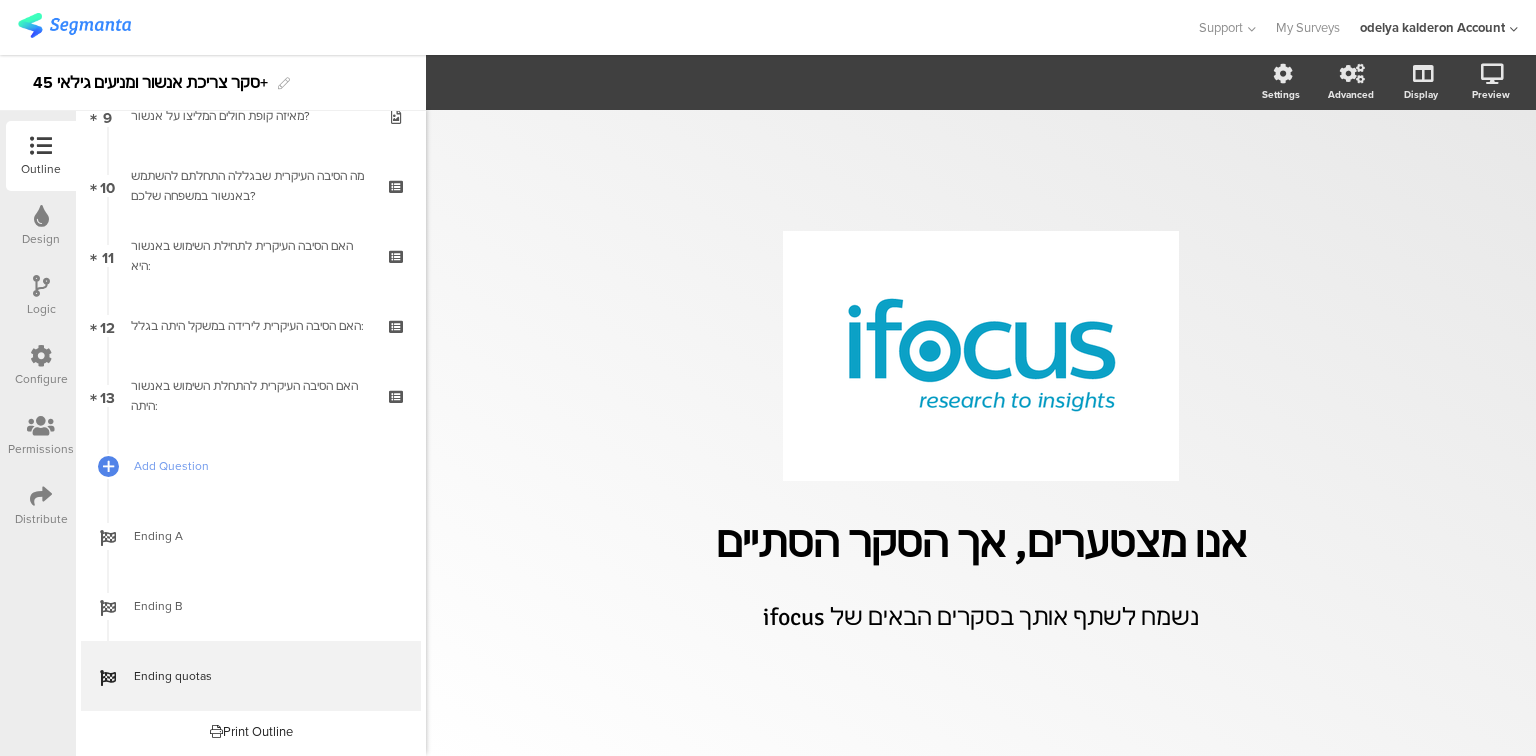 scroll, scrollTop: 0, scrollLeft: 0, axis: both 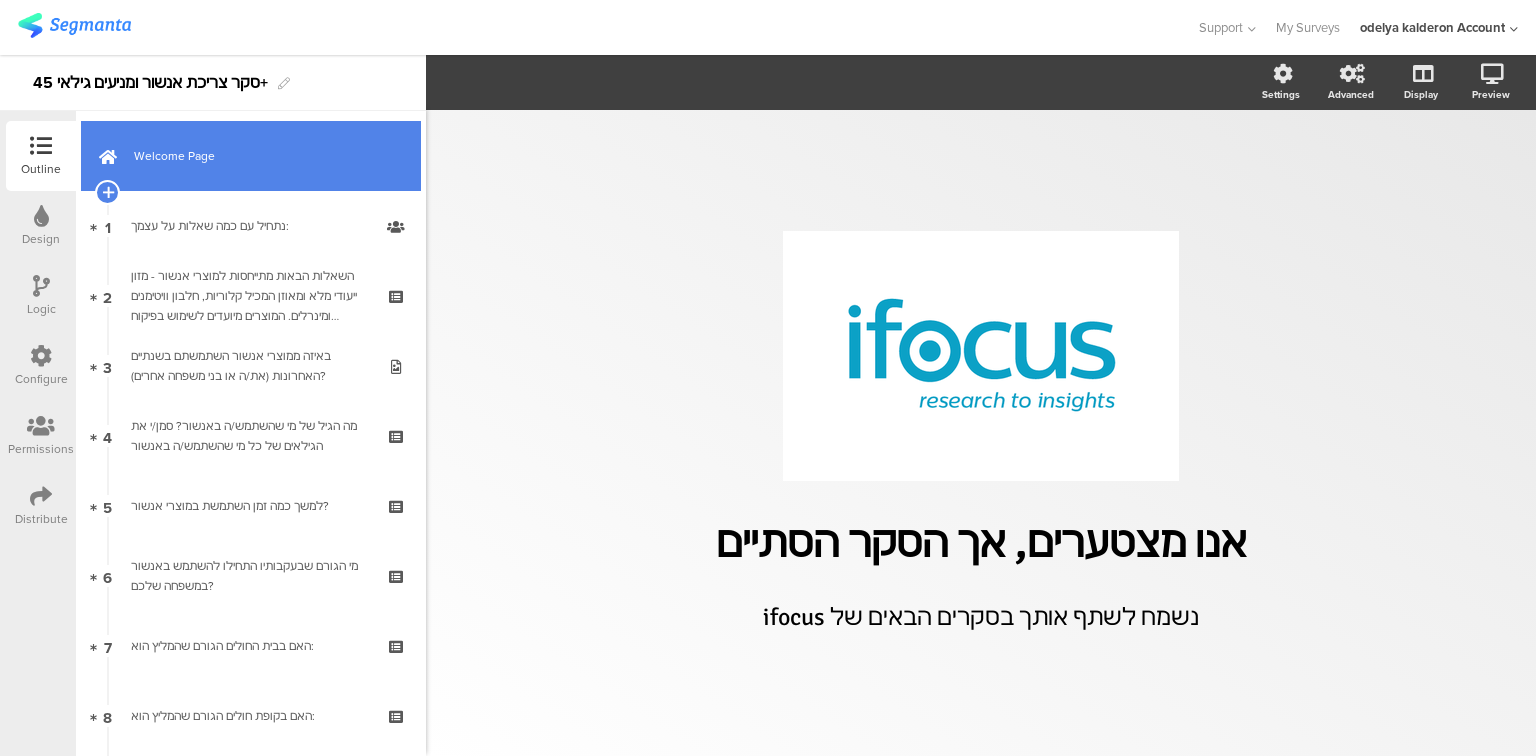 click on "Welcome Page" at bounding box center (262, 156) 